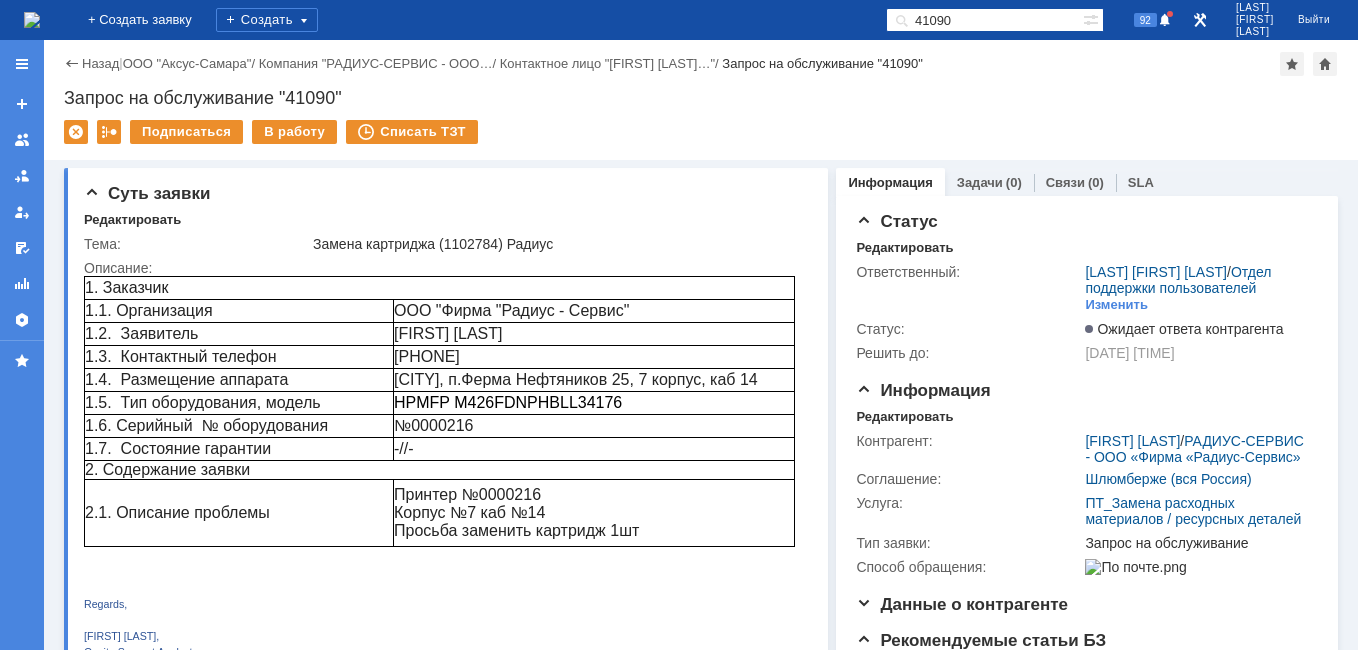 scroll, scrollTop: 0, scrollLeft: 0, axis: both 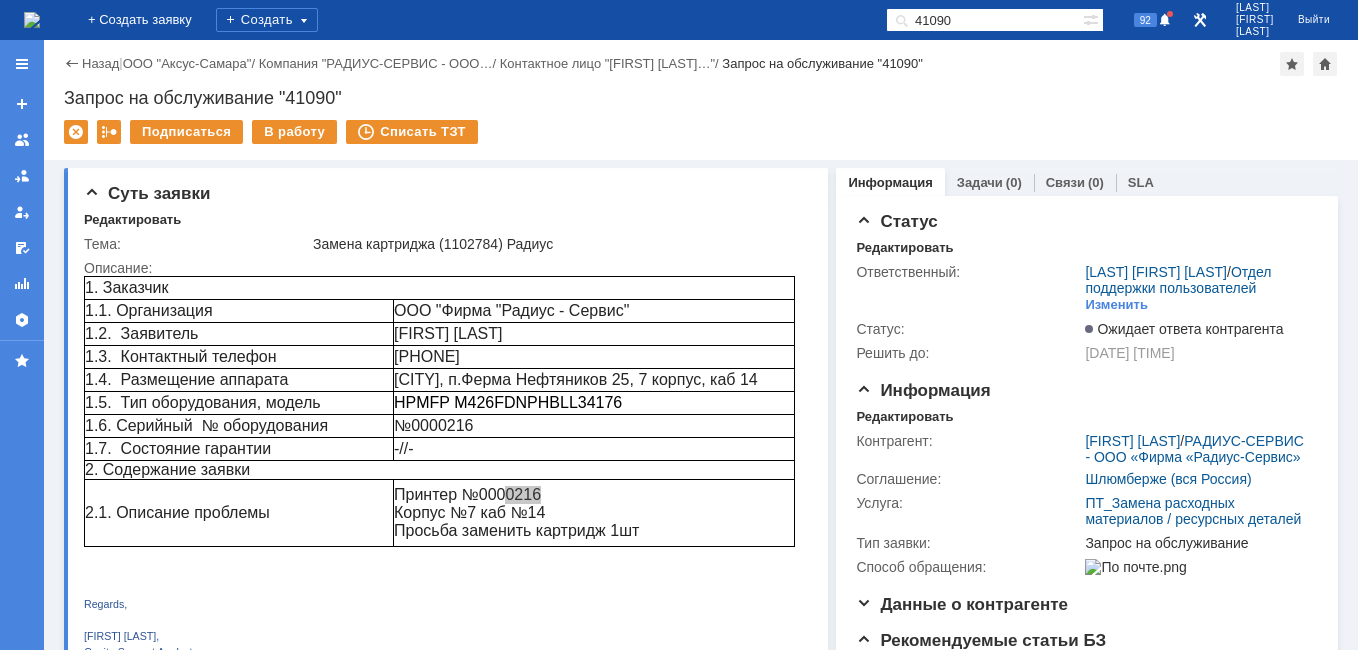 click at bounding box center [32, 20] 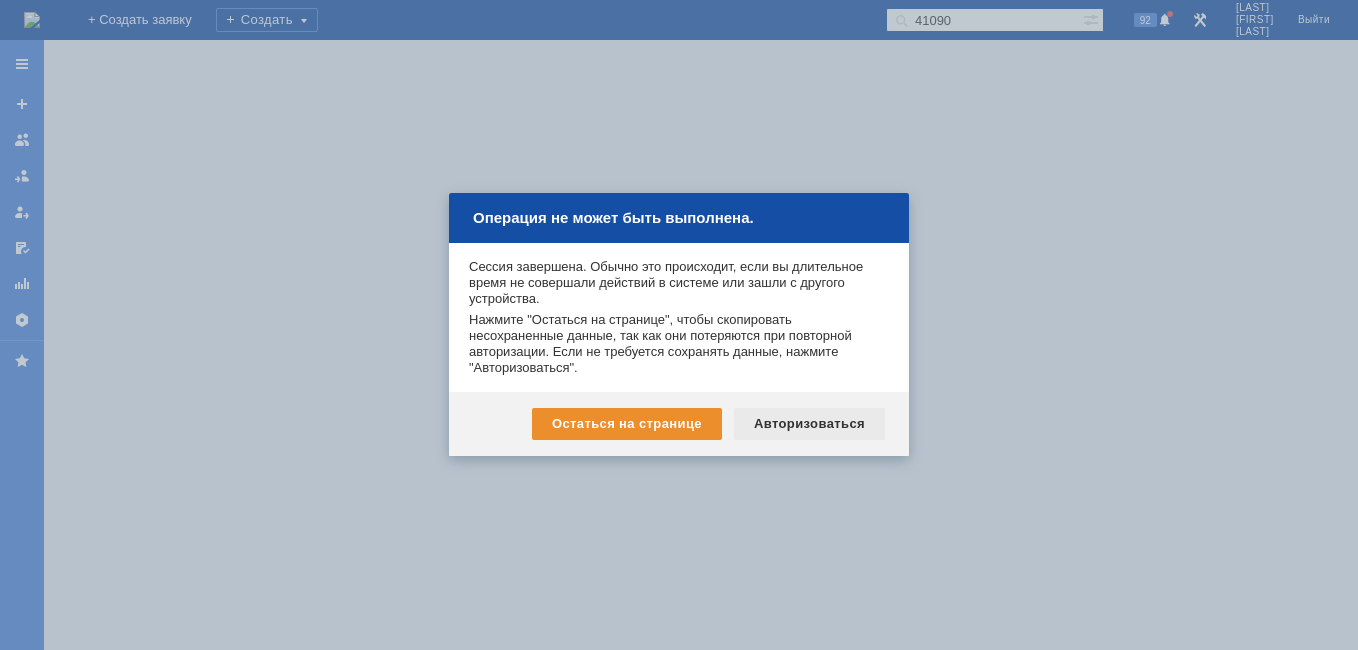 click on "Авторизоваться" at bounding box center [809, 424] 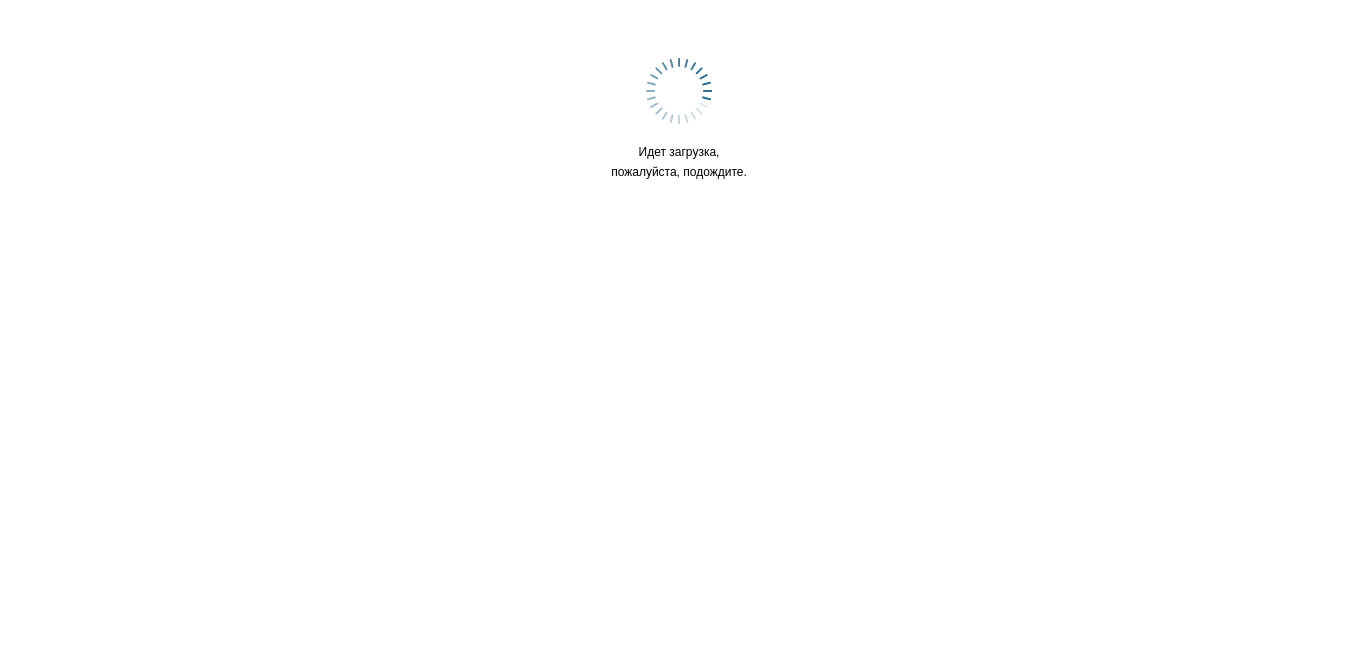 scroll, scrollTop: 0, scrollLeft: 0, axis: both 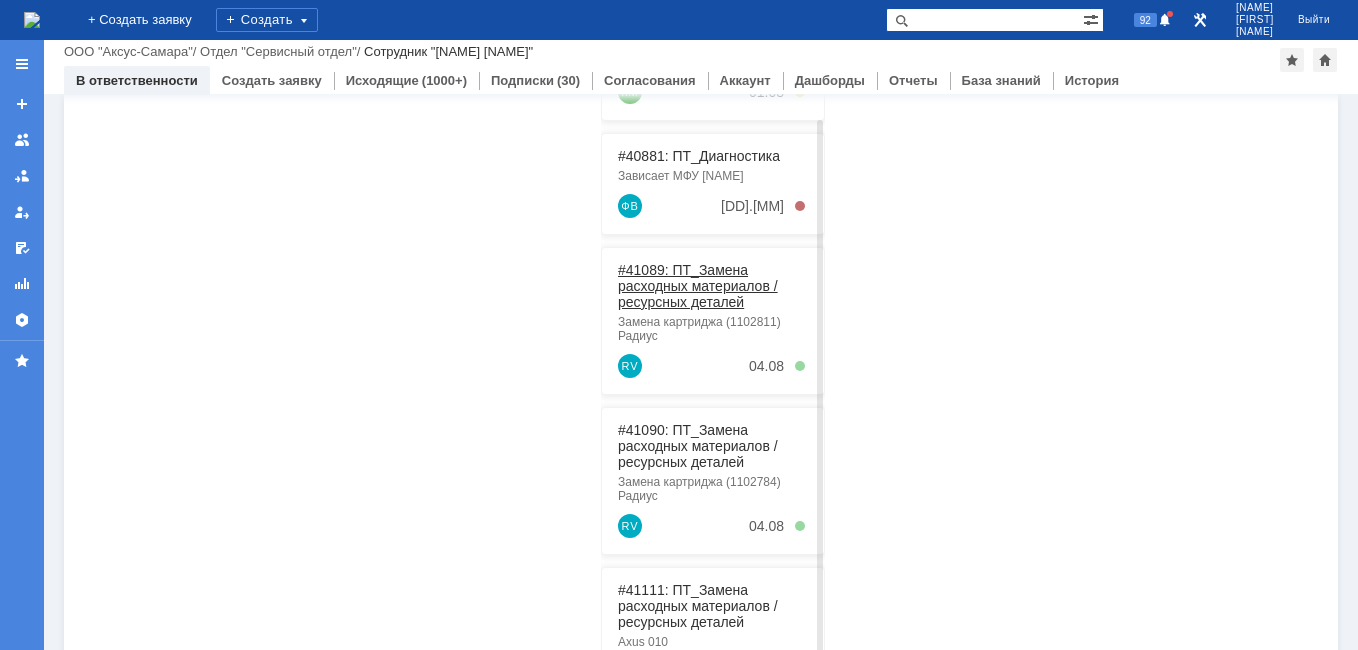 click on "#41089: ПТ_Замена расходных материалов / ресурсных деталей" at bounding box center (698, 286) 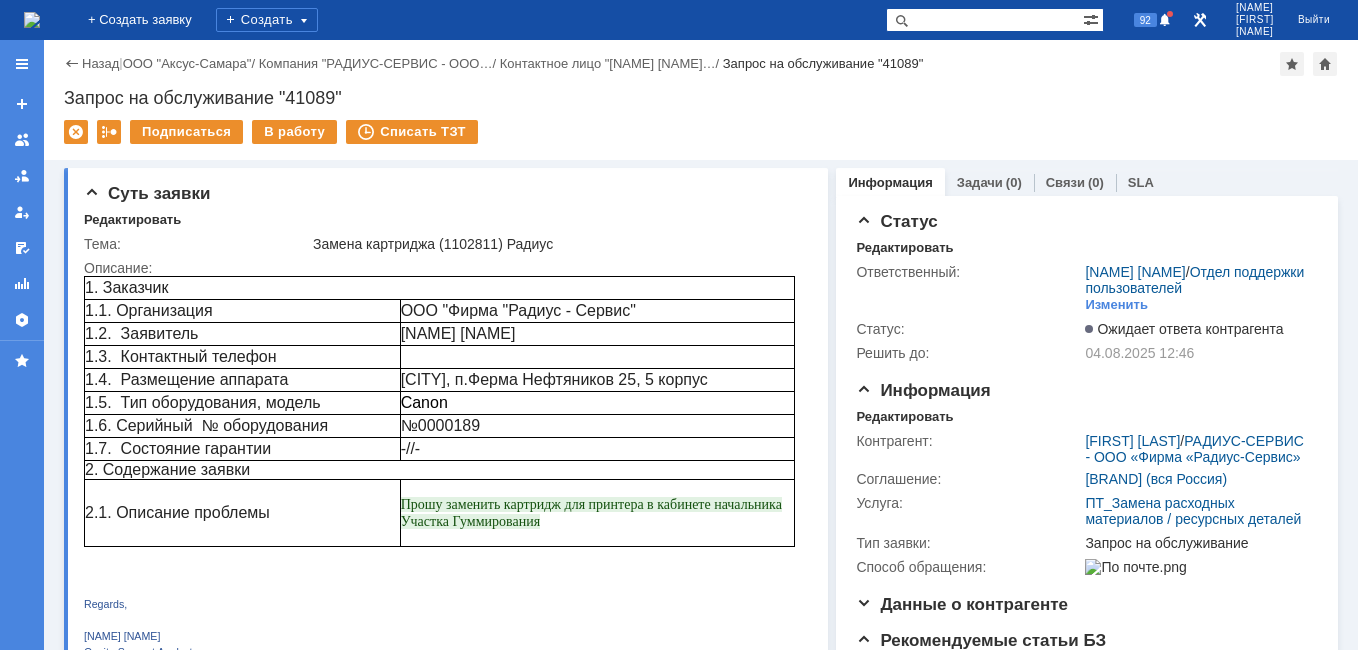 scroll, scrollTop: 0, scrollLeft: 0, axis: both 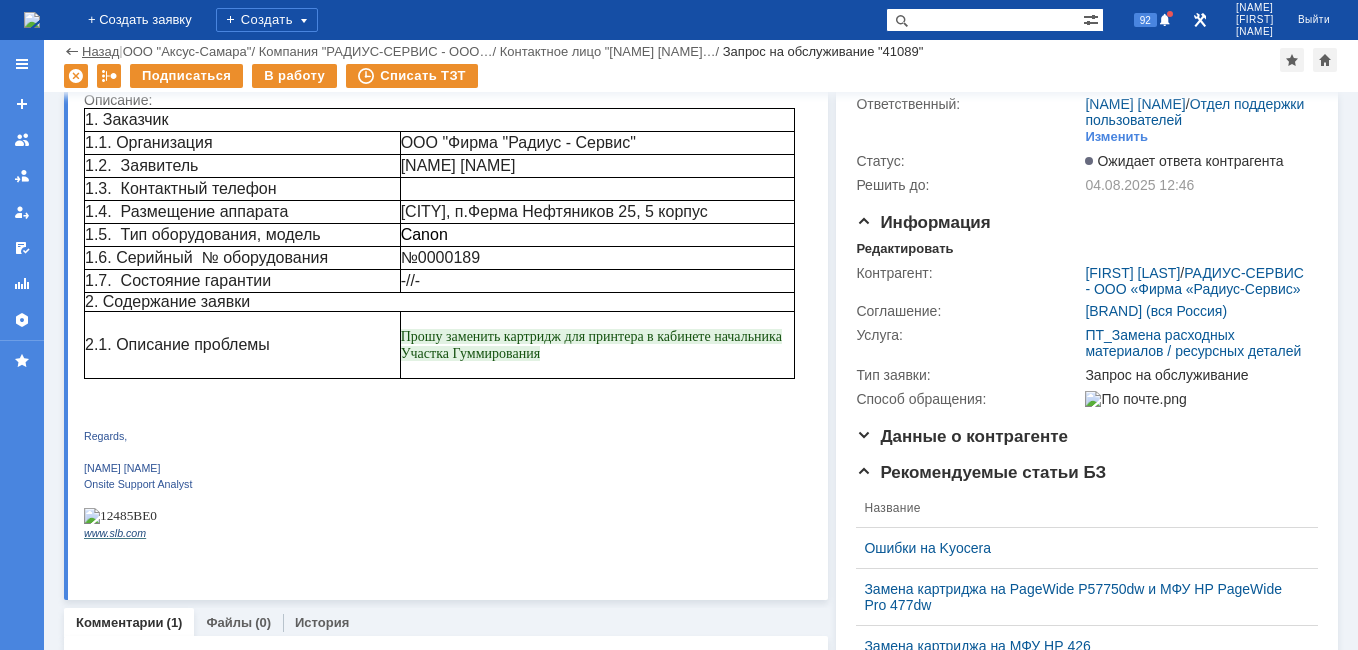 click on "Назад" at bounding box center (100, 51) 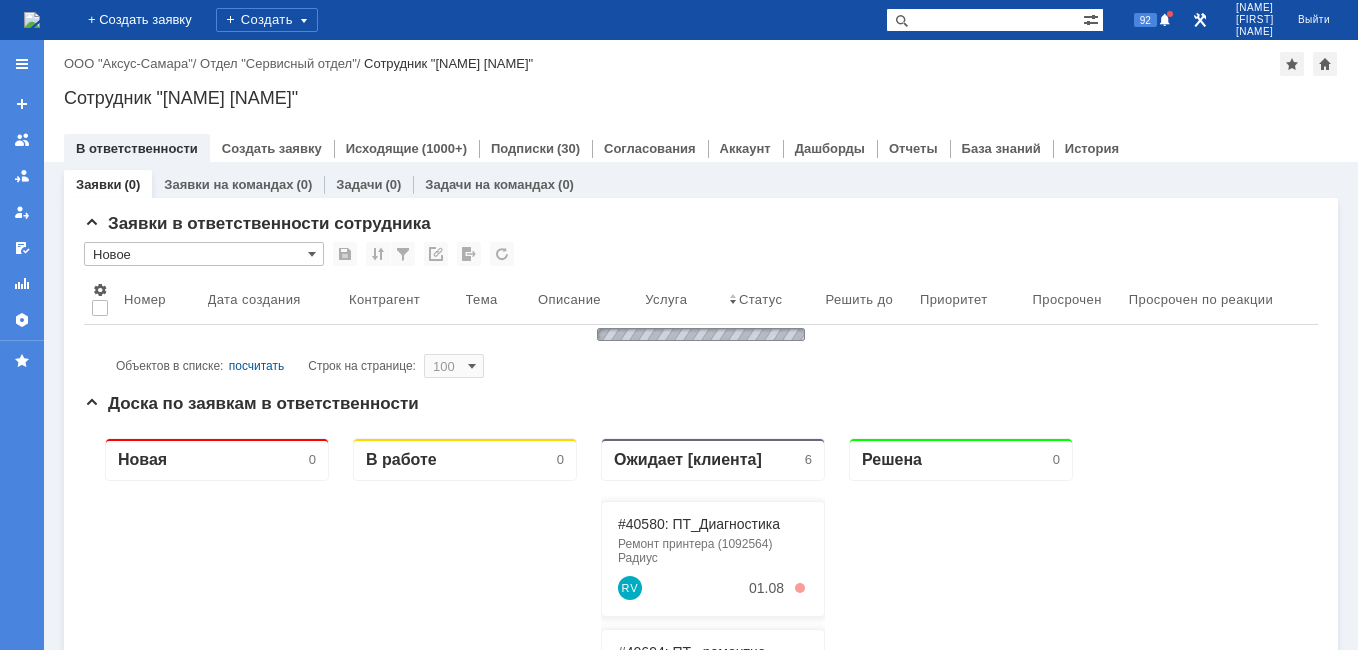 scroll, scrollTop: 0, scrollLeft: 0, axis: both 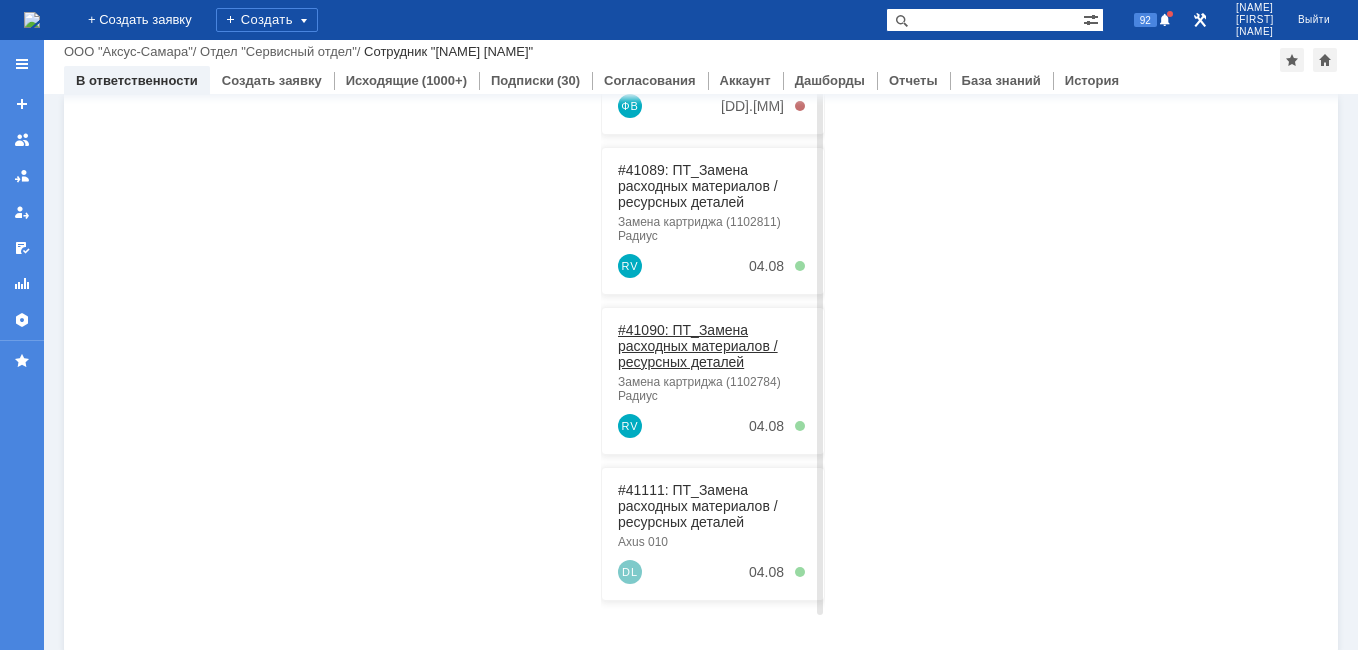 click on "#41090: ПТ_Замена расходных материалов / ресурсных деталей" at bounding box center [698, 346] 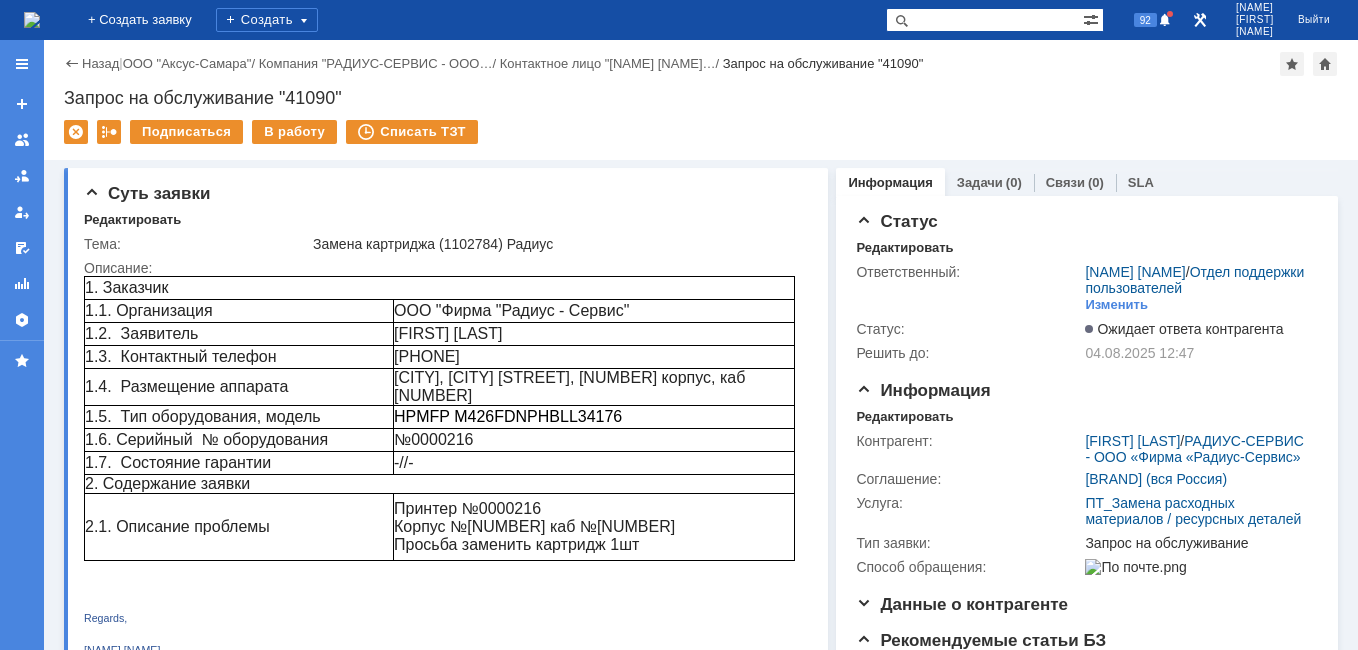 scroll, scrollTop: 0, scrollLeft: 0, axis: both 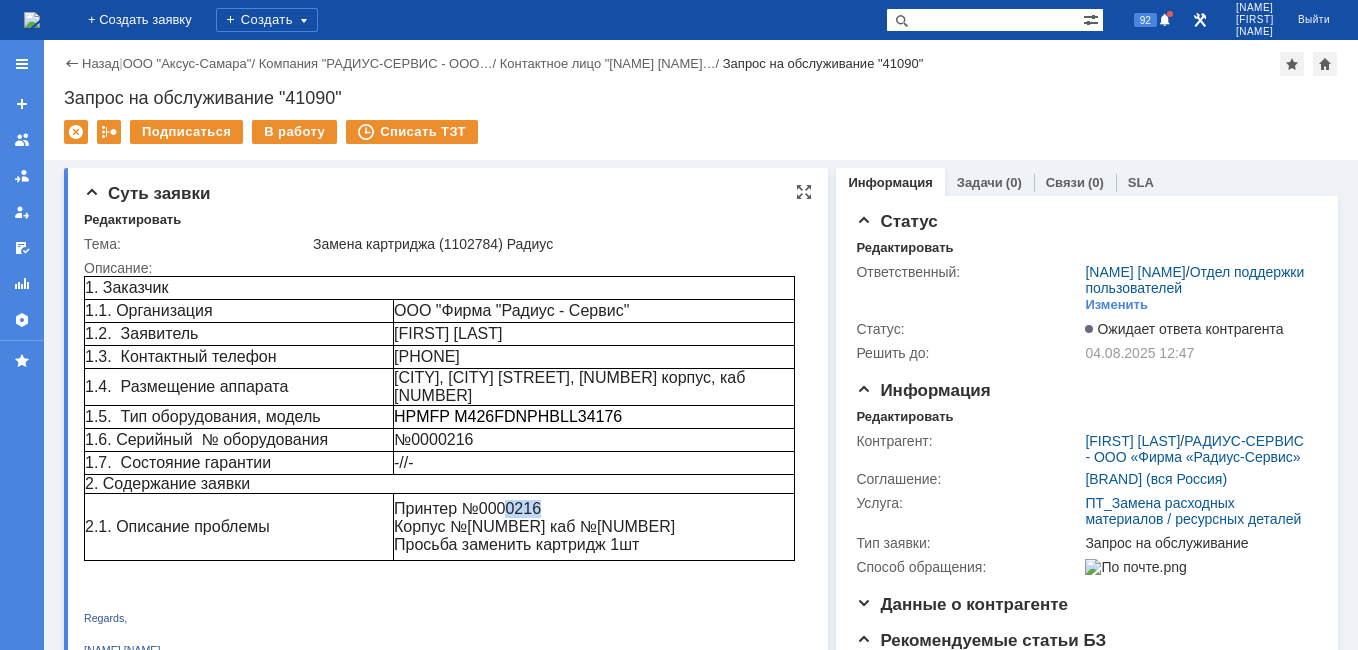 drag, startPoint x: 532, startPoint y: 494, endPoint x: 496, endPoint y: 501, distance: 36.67424 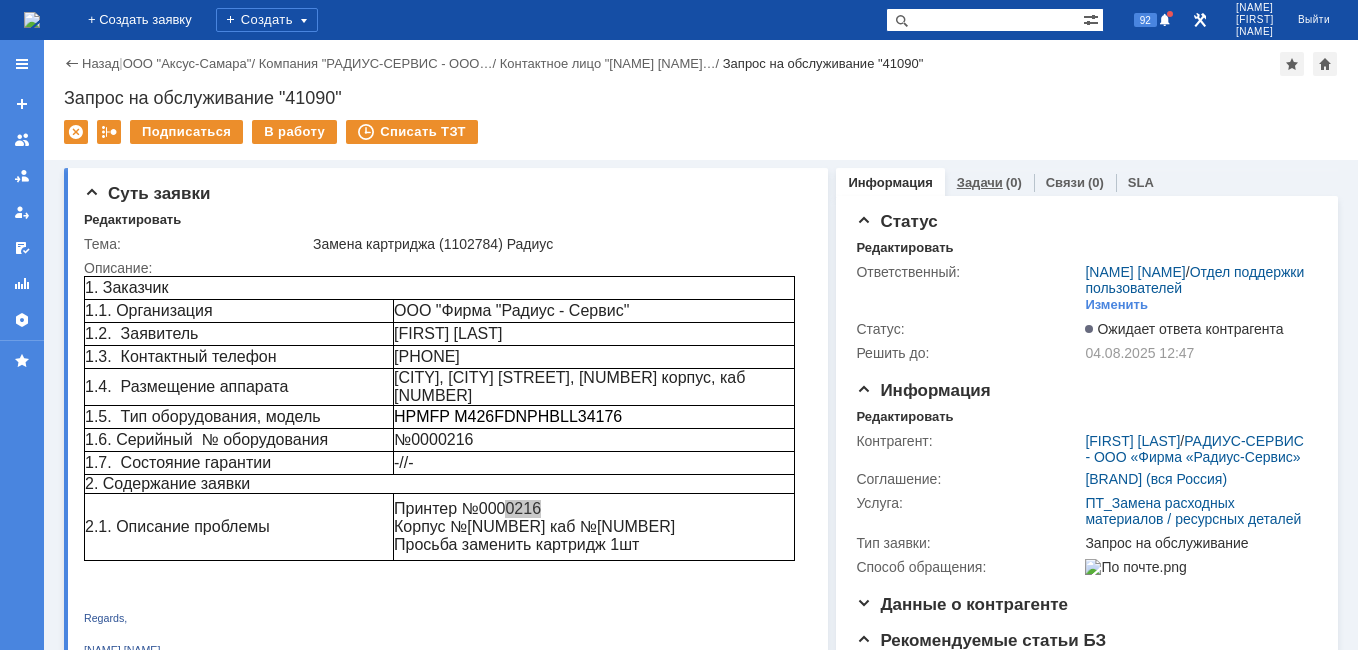 click on "Задачи" at bounding box center (980, 182) 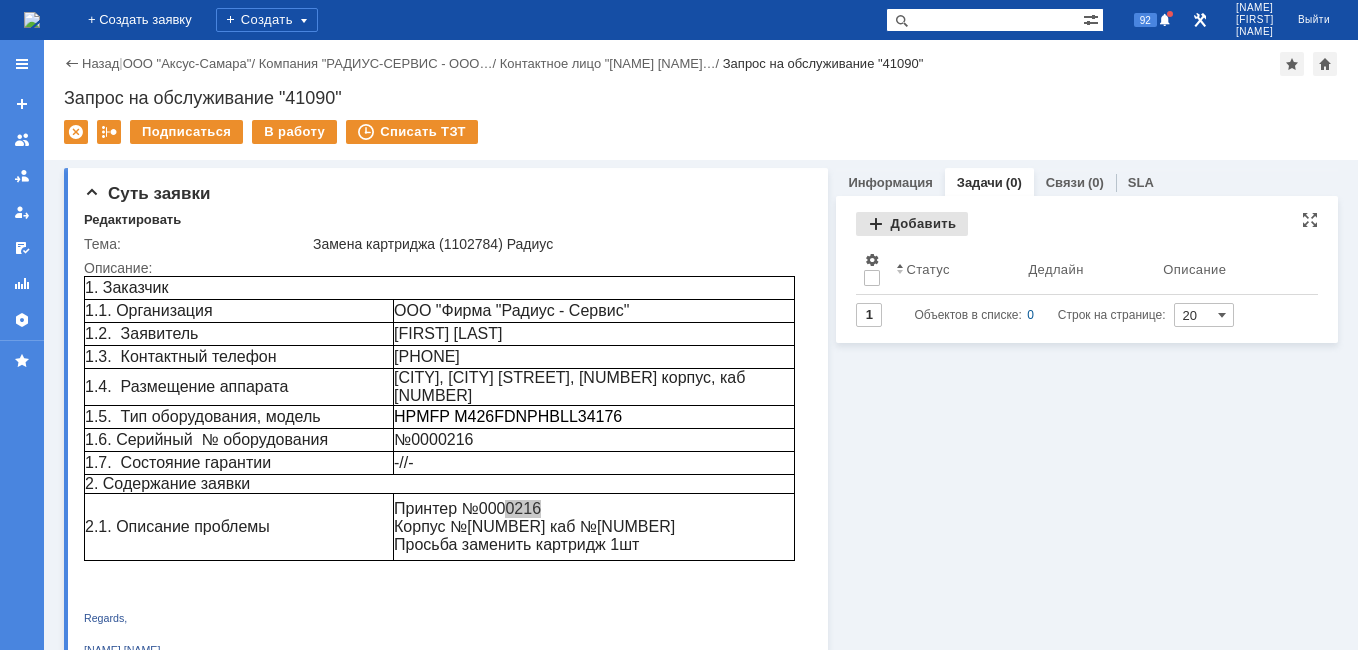 click on "Добавить" at bounding box center [912, 224] 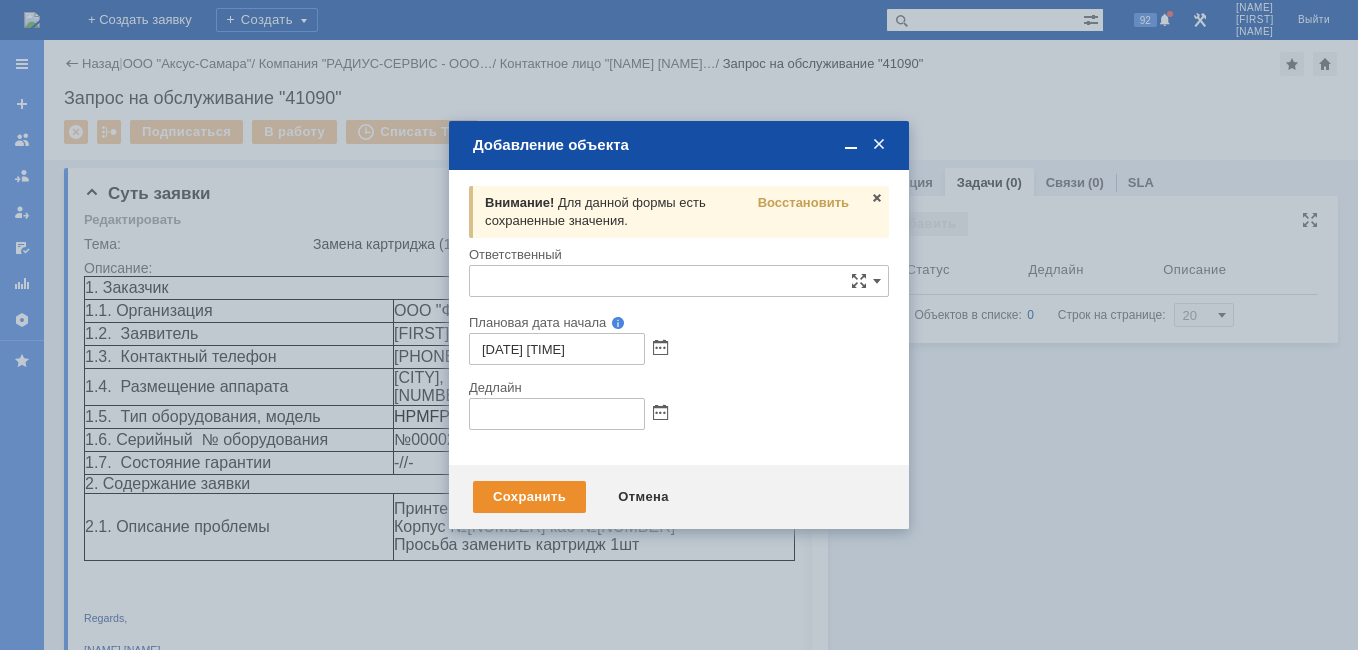 type on "[не указано]" 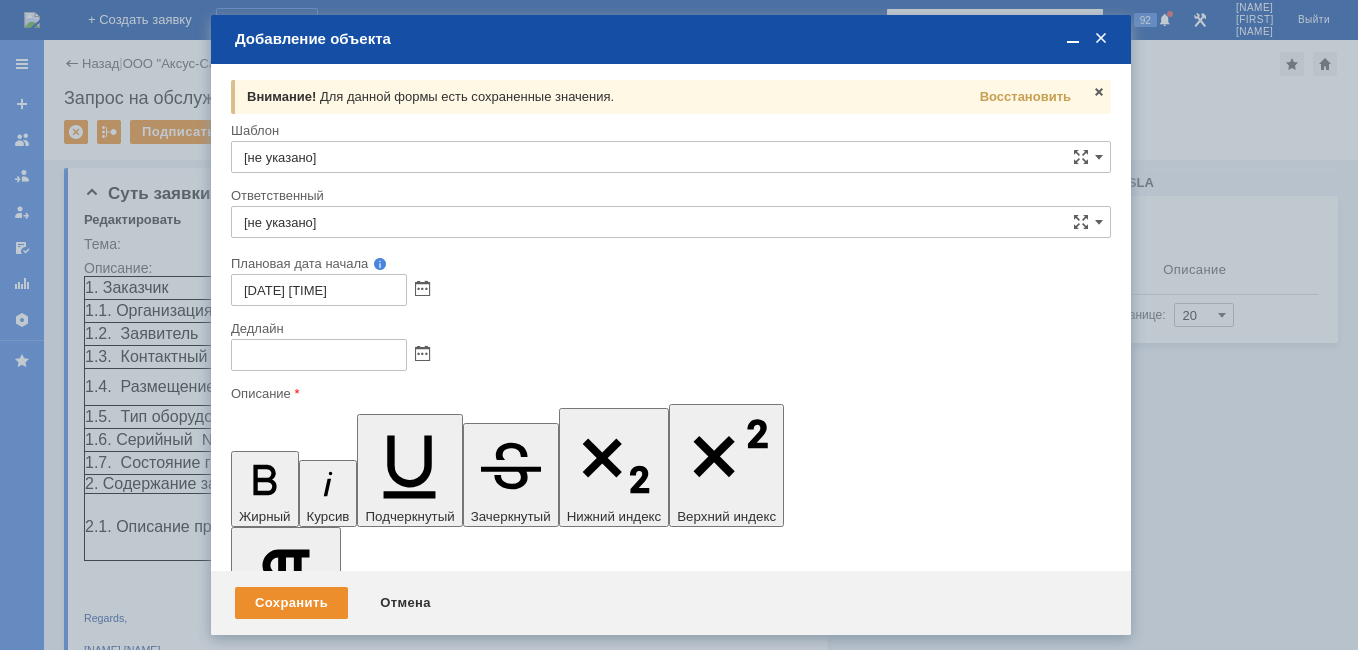 scroll, scrollTop: 0, scrollLeft: 0, axis: both 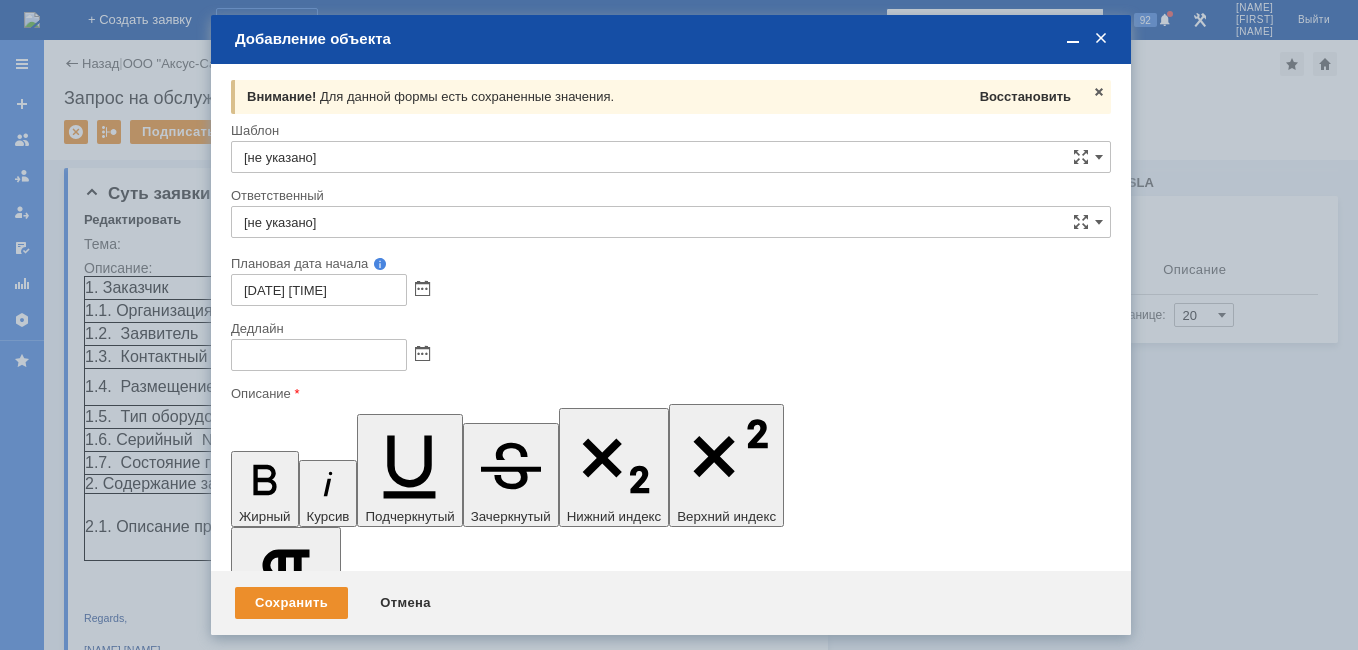 click on "Восстановить" at bounding box center (1025, 96) 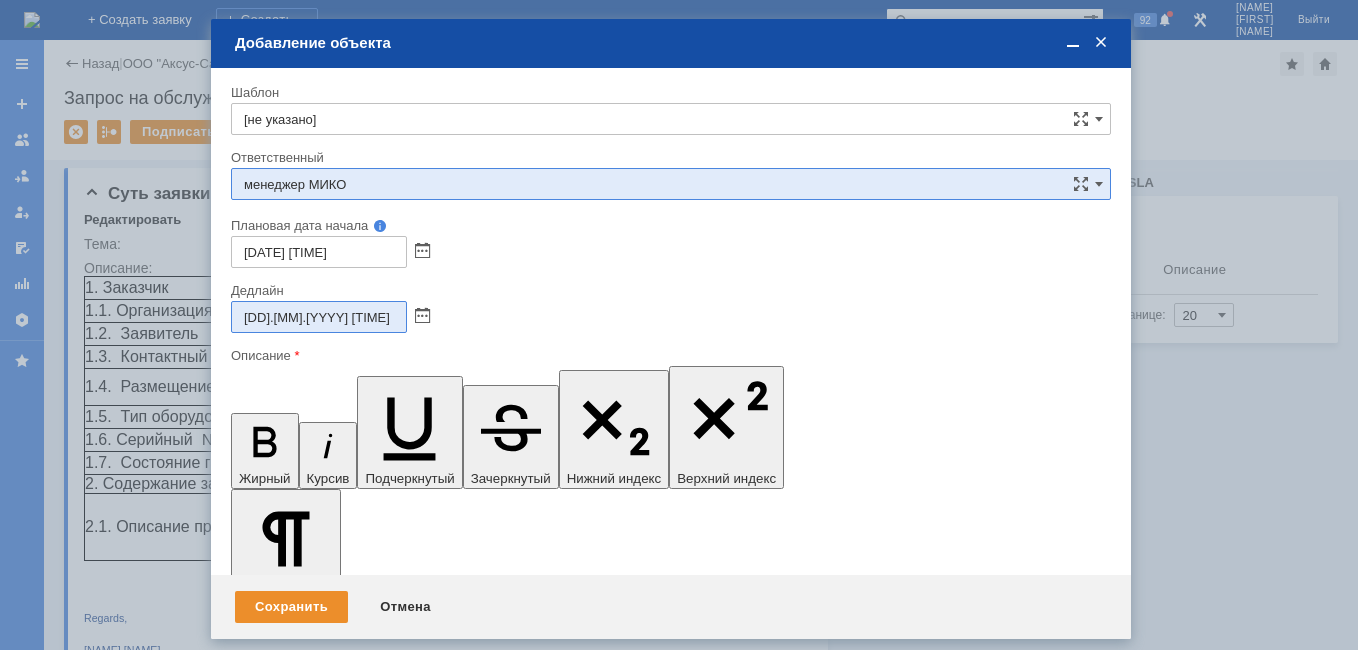 click at bounding box center (394, 5723) 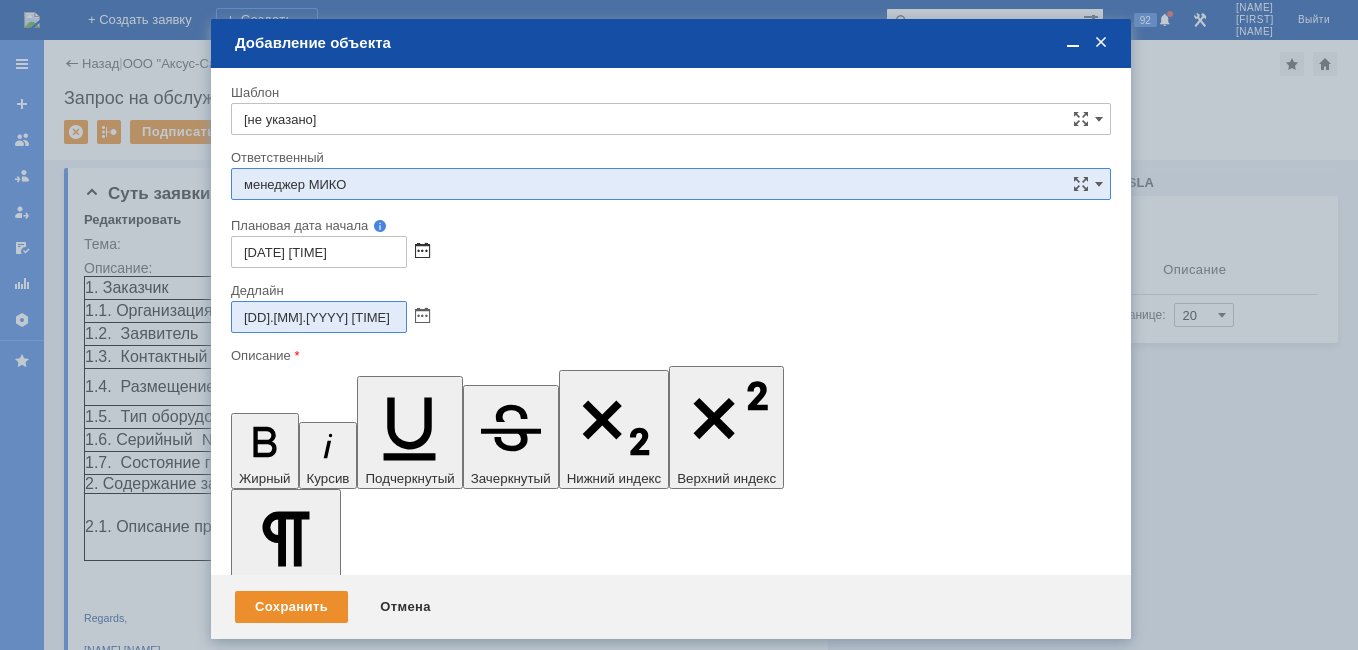 click at bounding box center (422, 252) 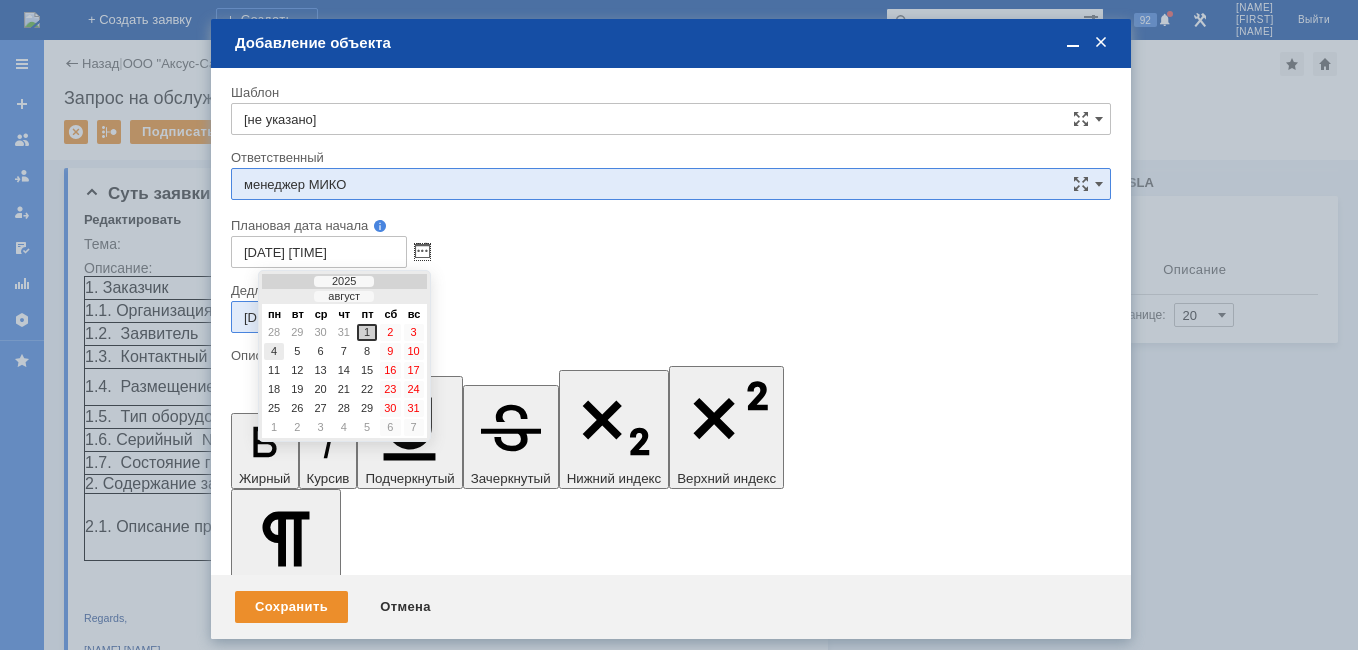 click on "4" at bounding box center (274, 351) 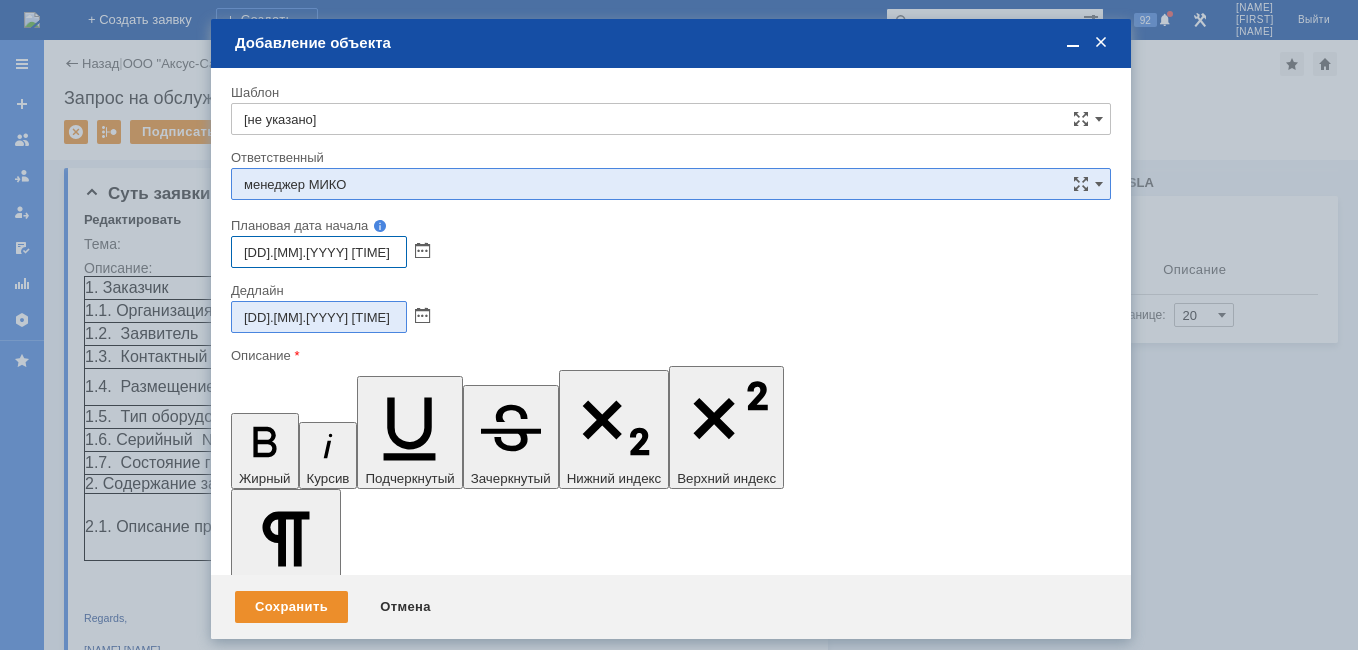 click on "[DD].[MM].[YYYY] [TIME]" at bounding box center (319, 252) 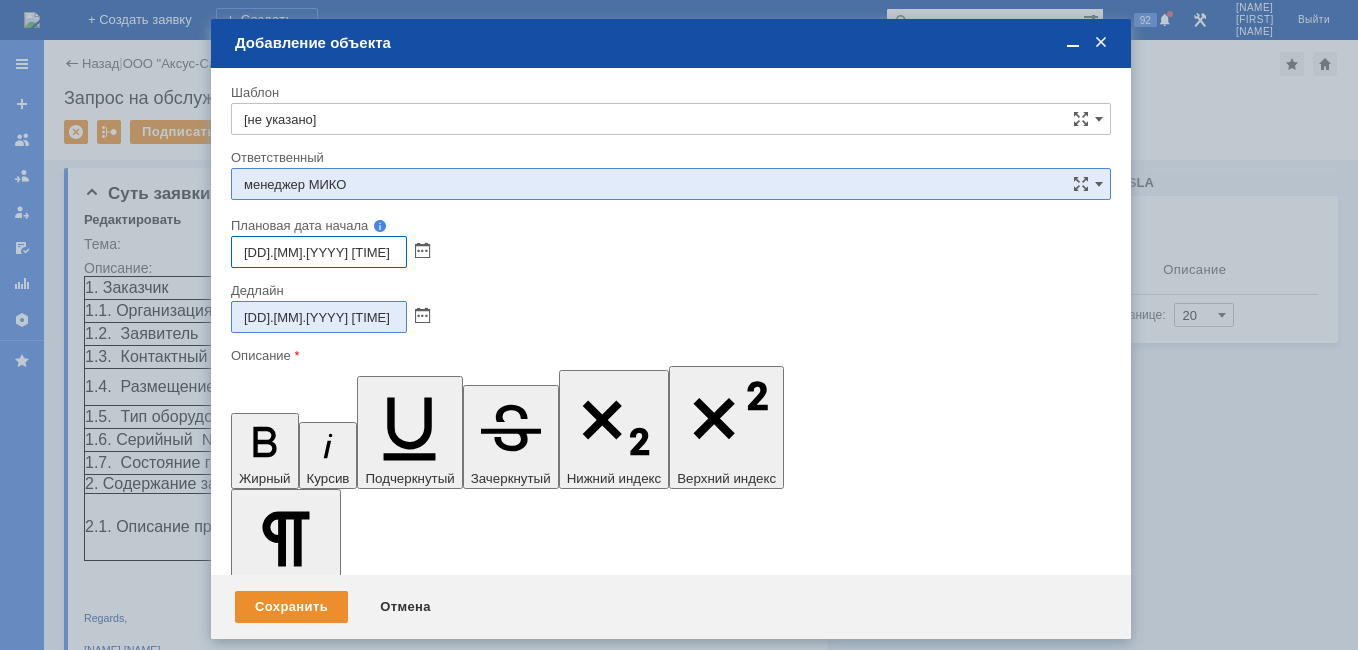 click on "[DD].[MM].[YYYY] [TIME]" at bounding box center [319, 252] 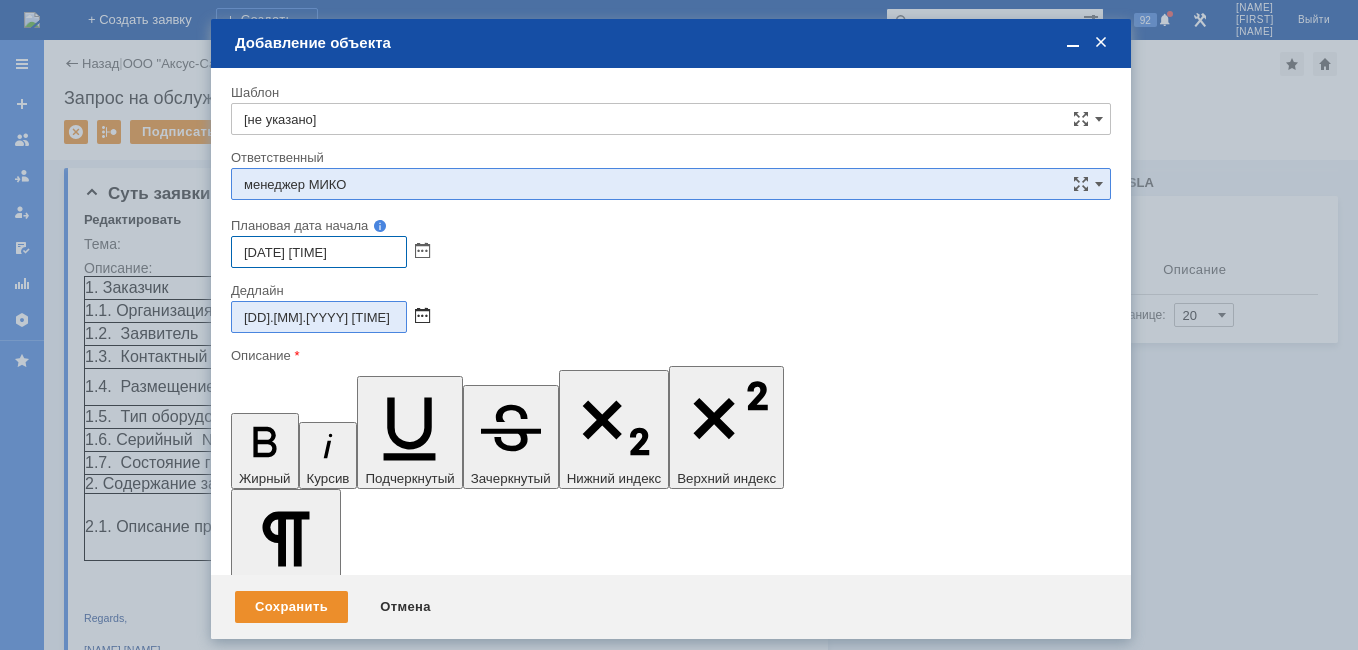 type on "[DATE] [TIME]" 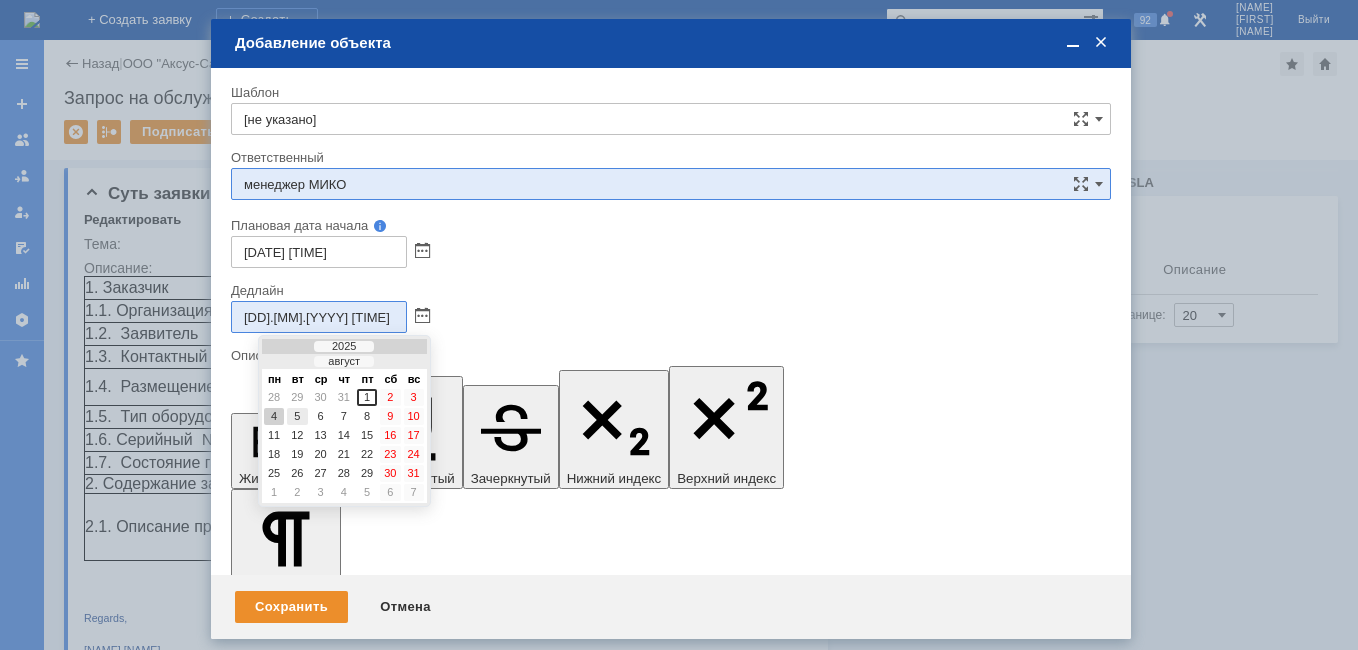 click on "5" at bounding box center [297, 416] 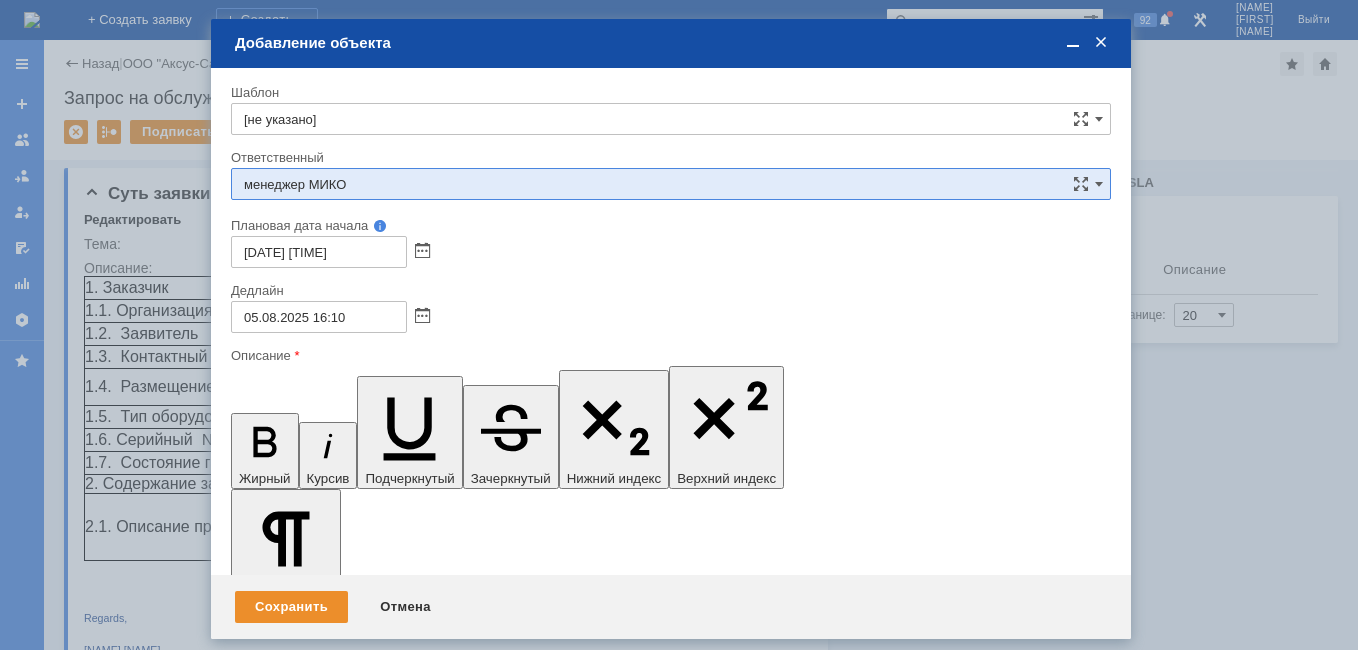 click on "​" at bounding box center [394, 5723] 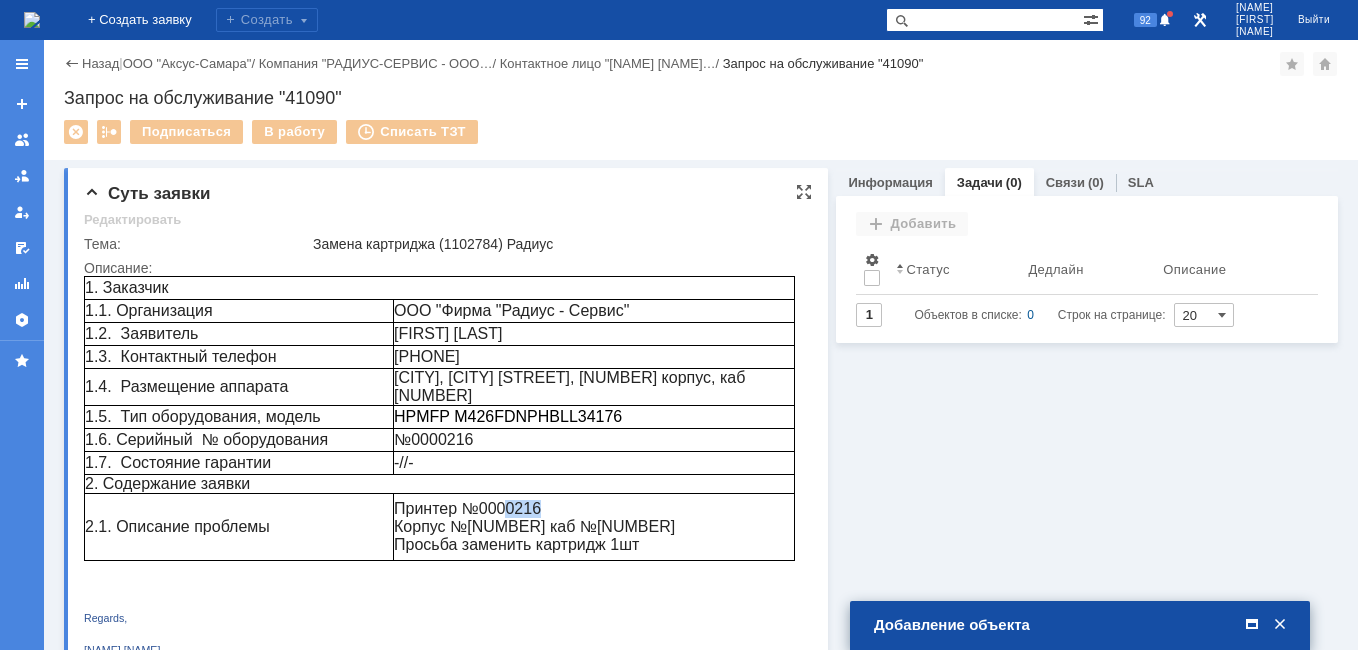 drag, startPoint x: 481, startPoint y: 356, endPoint x: 396, endPoint y: 359, distance: 85.052925 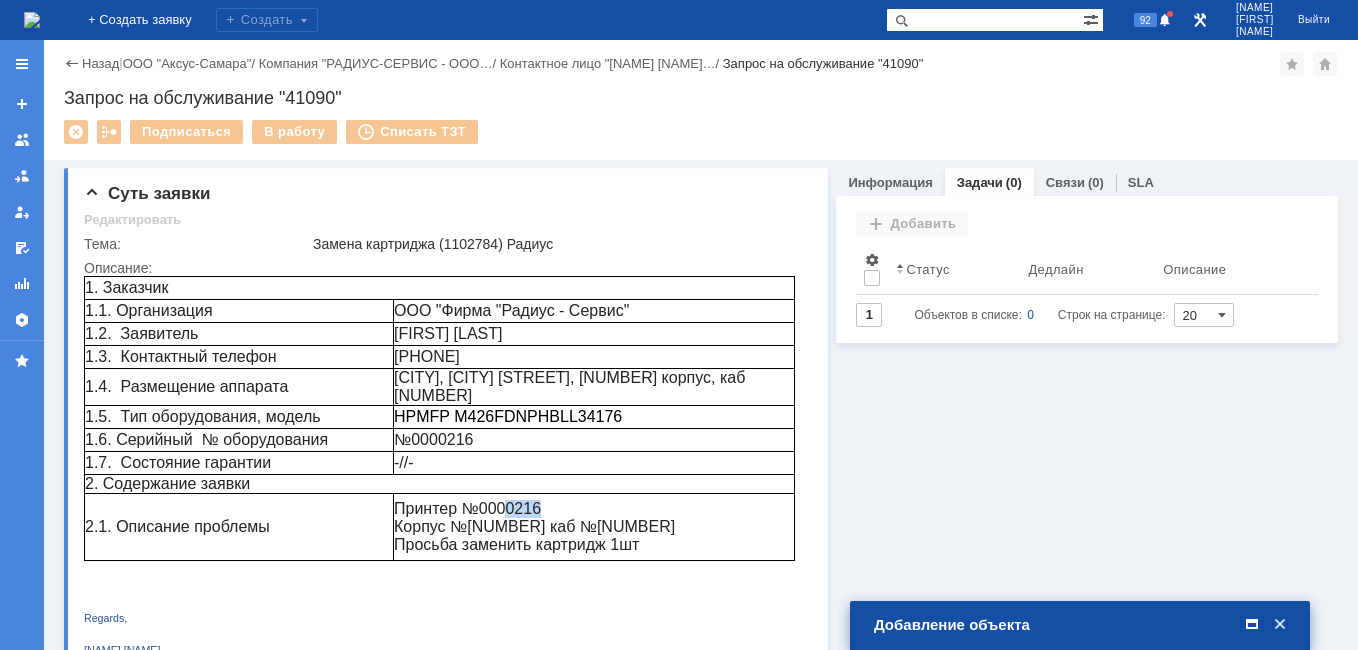 drag, startPoint x: 1254, startPoint y: 617, endPoint x: 1226, endPoint y: 625, distance: 29.12044 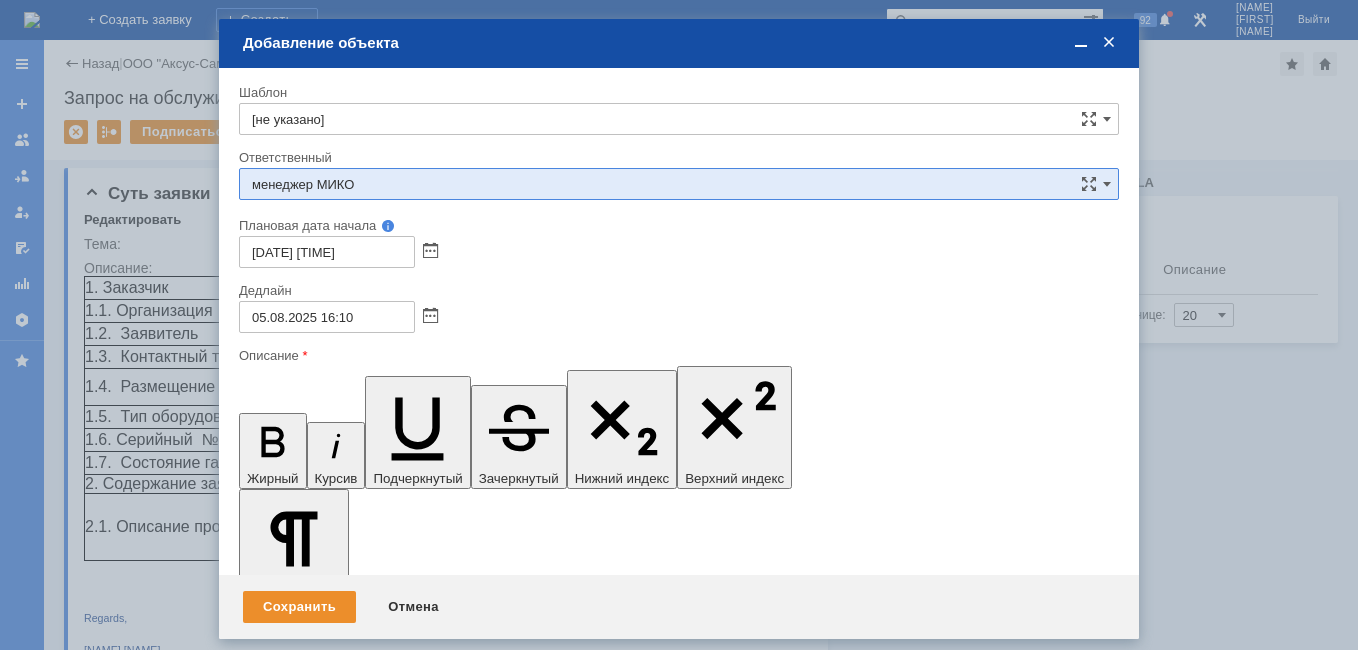 click on "п. Ферма Нефтяников, 25 На аппарат МФУ HP LaserJet Pro M426fdn A4, сер. № PHBLL34176, инв. № 0000216, расположение: 7 корпус, 2эт. ПДО [NAME]7 корпус, требуется замена картриджа CS-CF226X - 1 шт." at bounding box center [402, 5780] 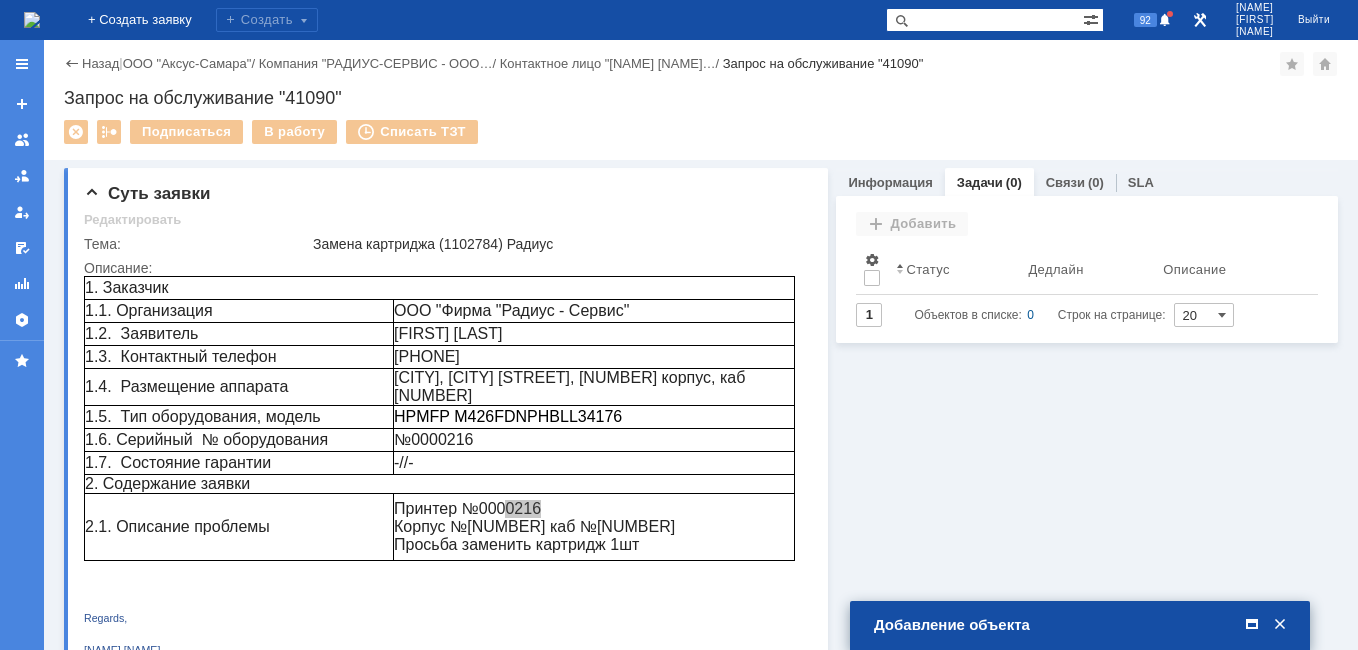 click at bounding box center [1252, 625] 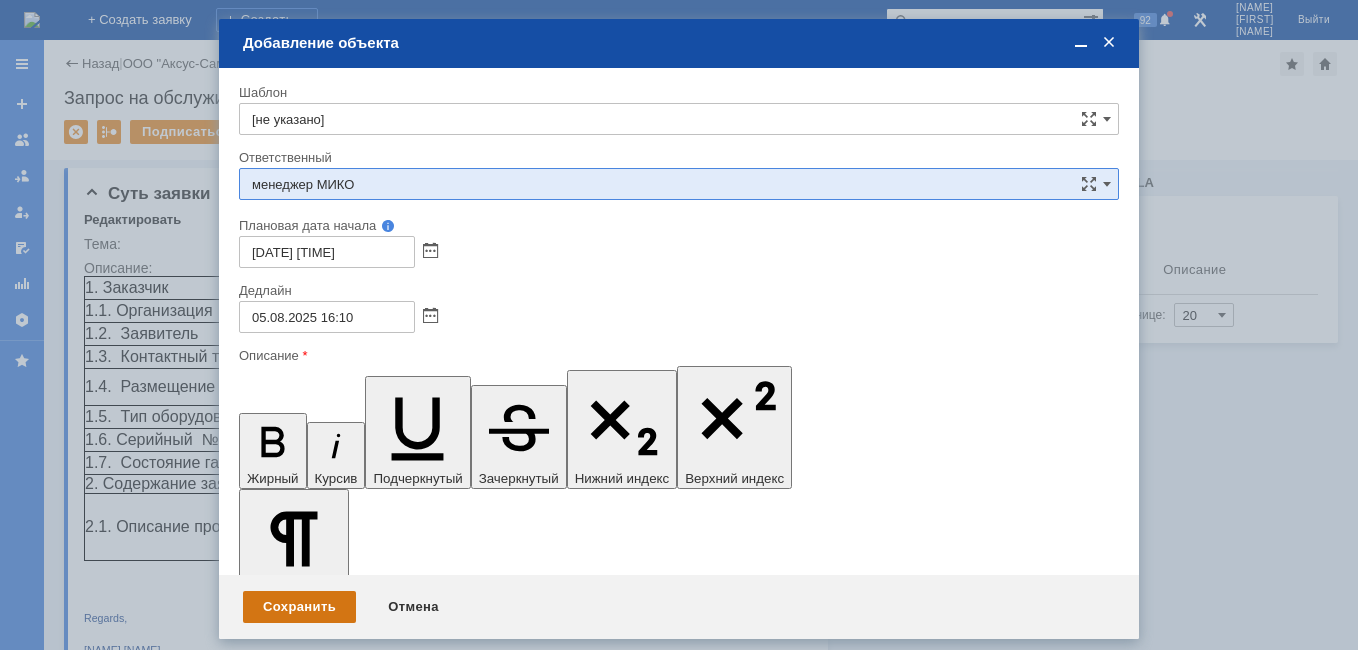 click on "Сохранить" at bounding box center [299, 607] 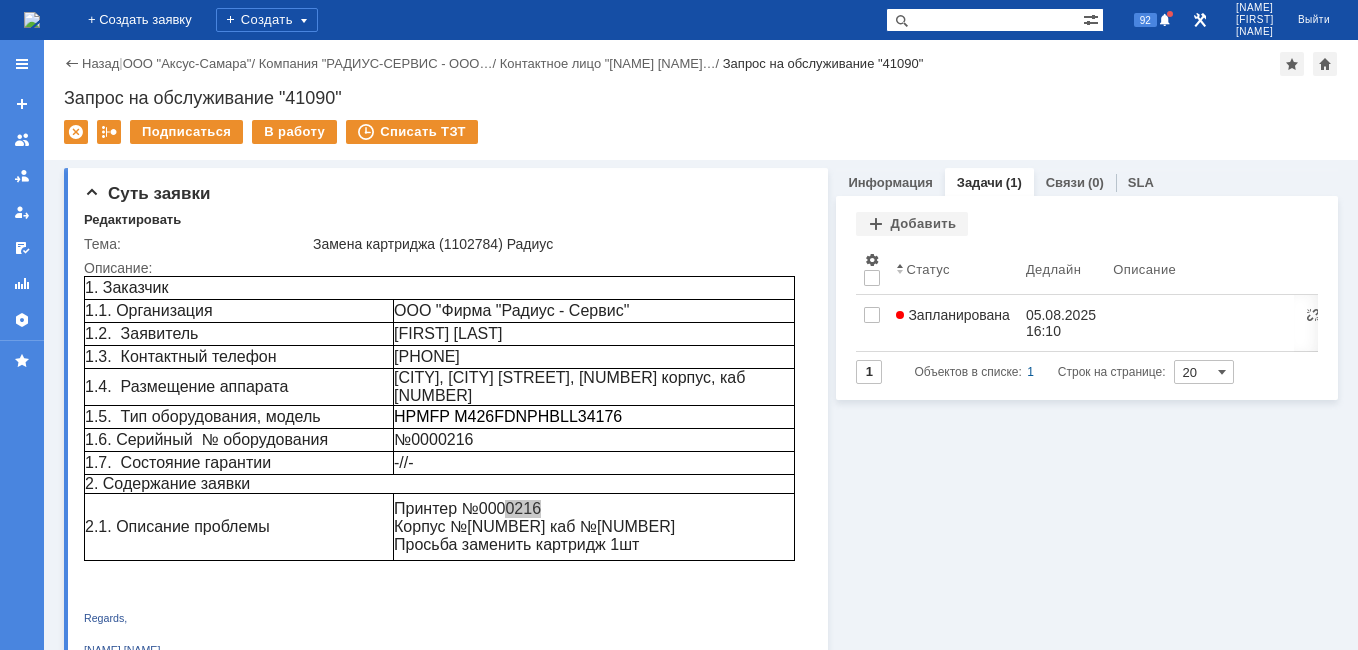 scroll, scrollTop: 0, scrollLeft: 0, axis: both 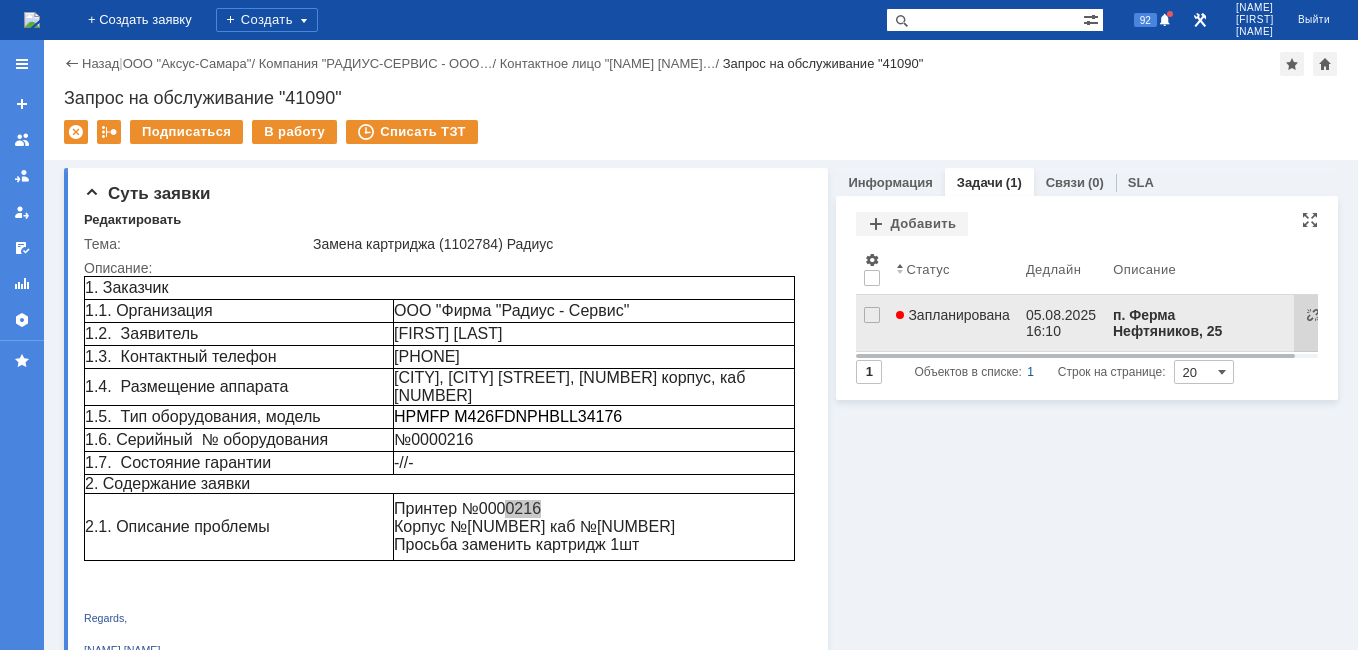 click on "Запланирована" at bounding box center (953, 323) 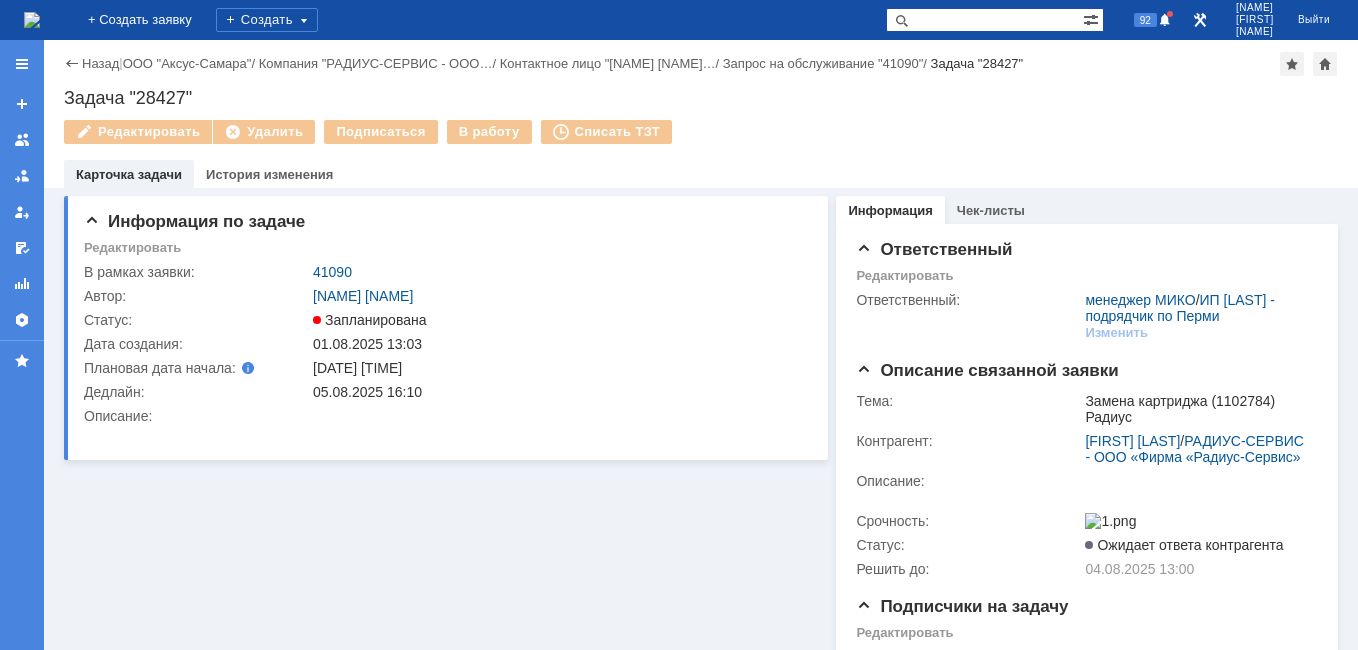 scroll, scrollTop: 0, scrollLeft: 0, axis: both 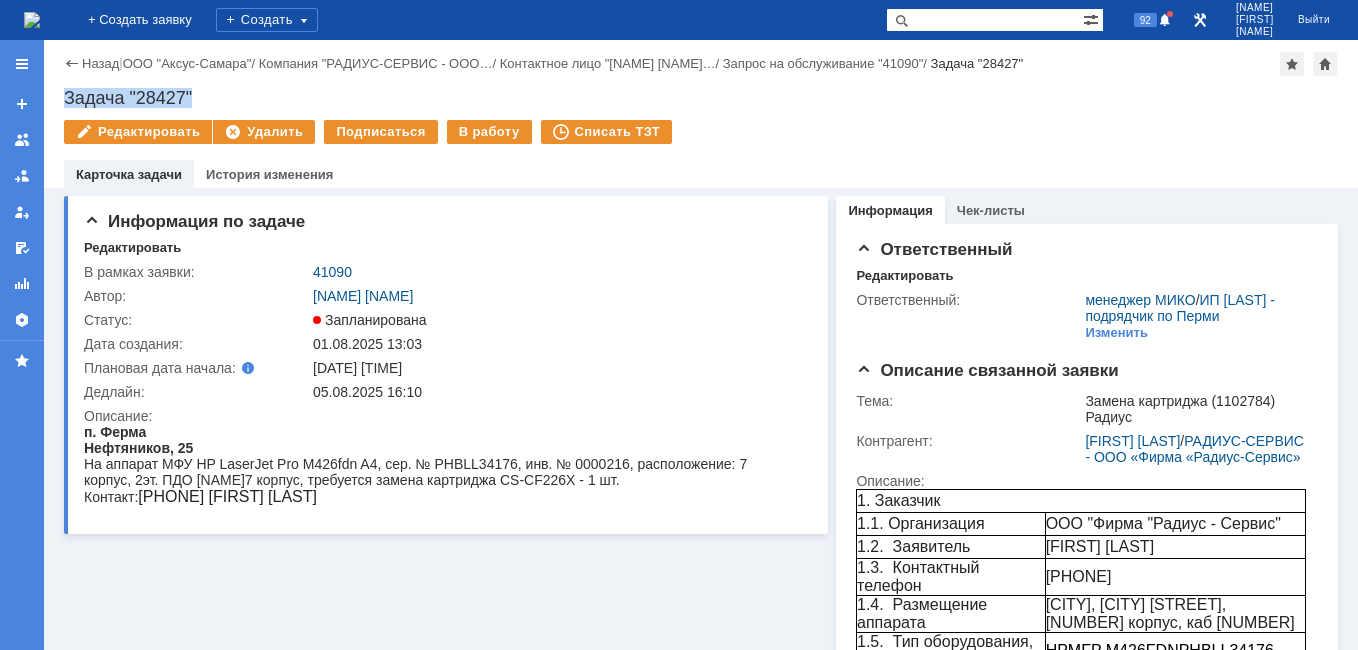 drag, startPoint x: 194, startPoint y: 92, endPoint x: 66, endPoint y: 107, distance: 128.87592 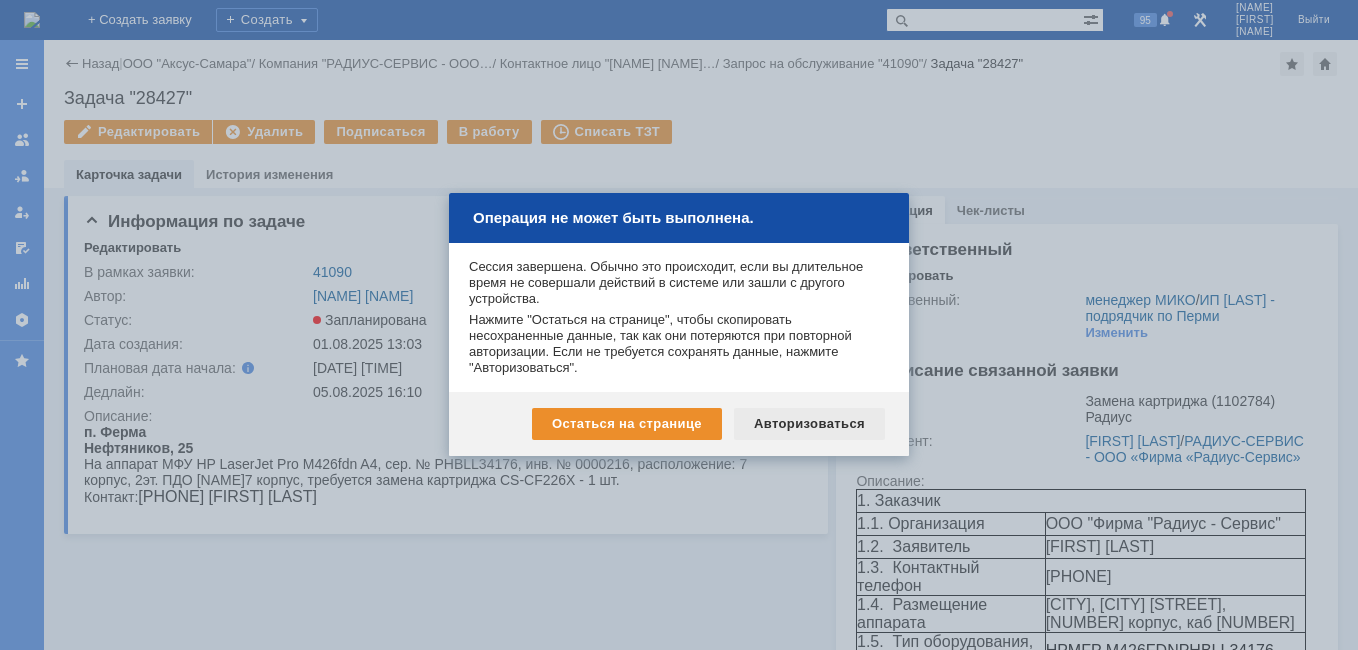 click on "Авторизоваться" at bounding box center [809, 424] 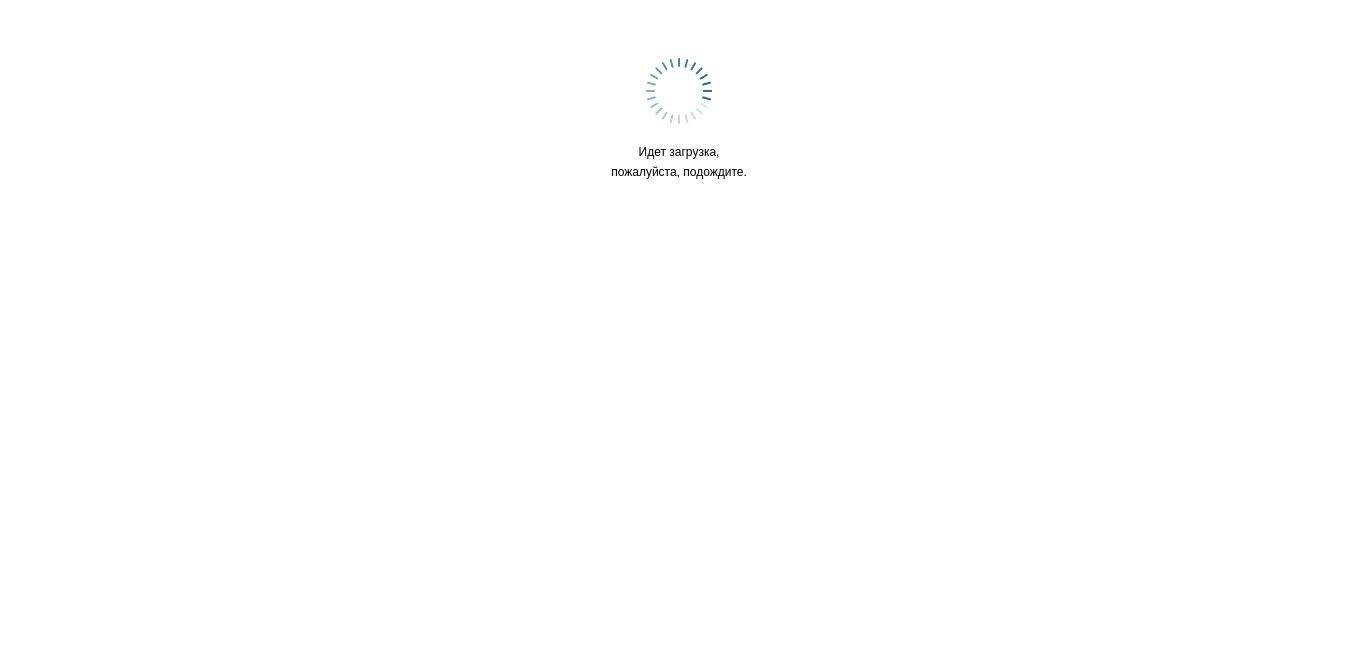 scroll, scrollTop: 0, scrollLeft: 0, axis: both 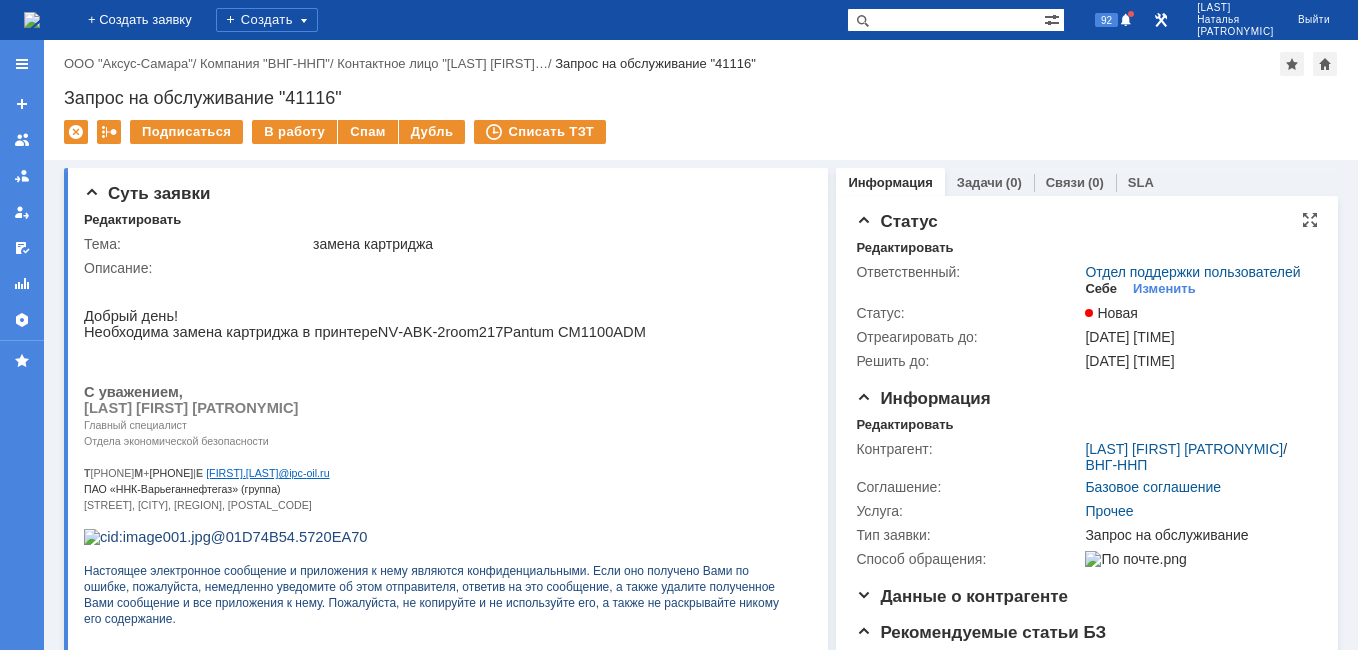 click on "Себе" at bounding box center [1101, 289] 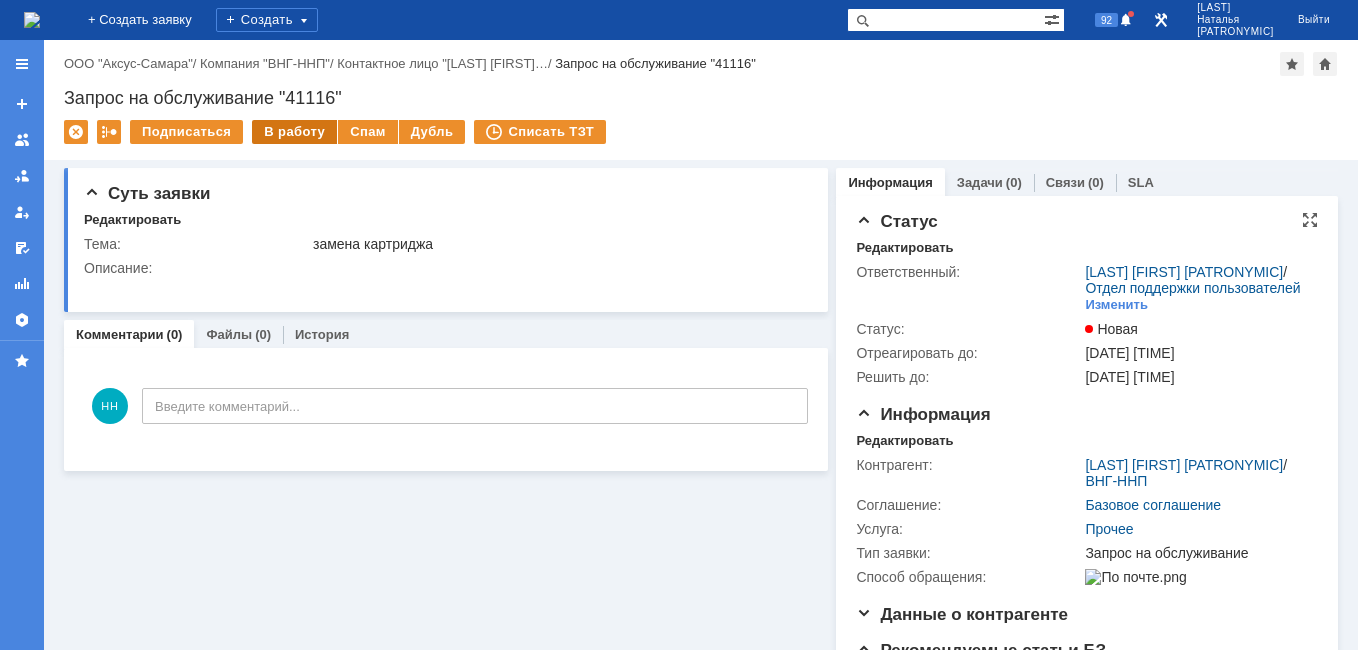 click on "В работу" at bounding box center [295, 133] 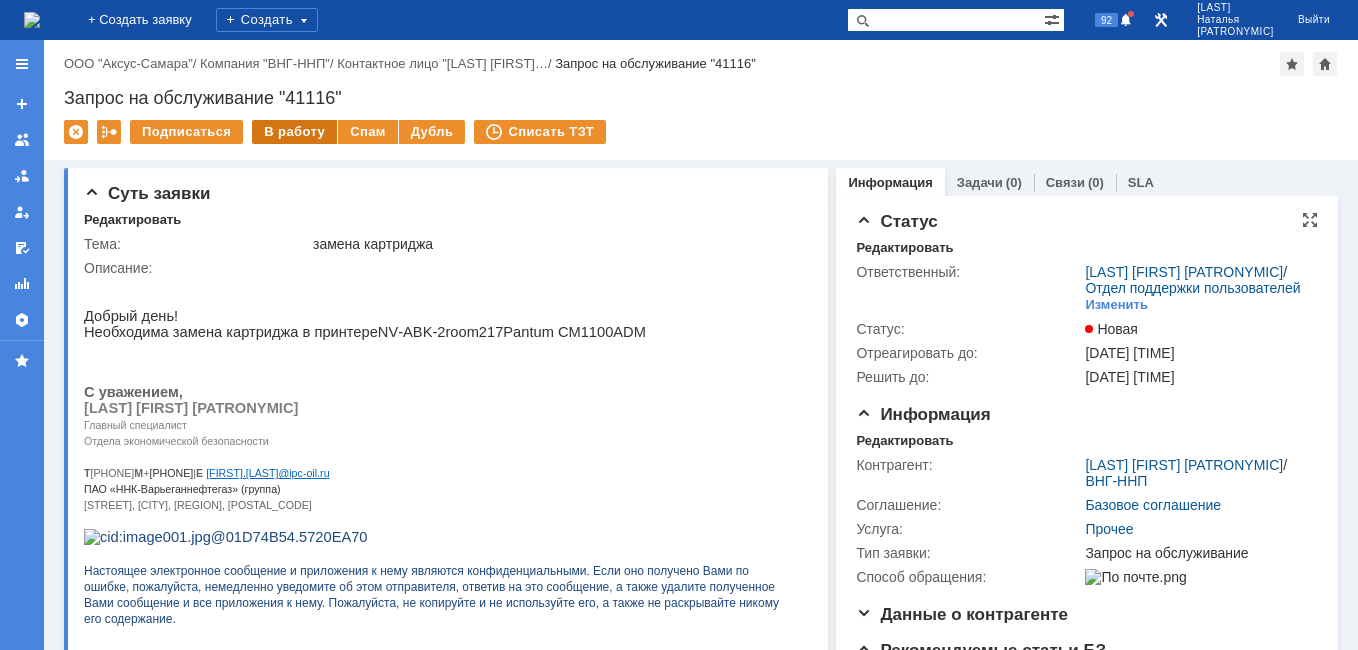 scroll, scrollTop: 0, scrollLeft: 0, axis: both 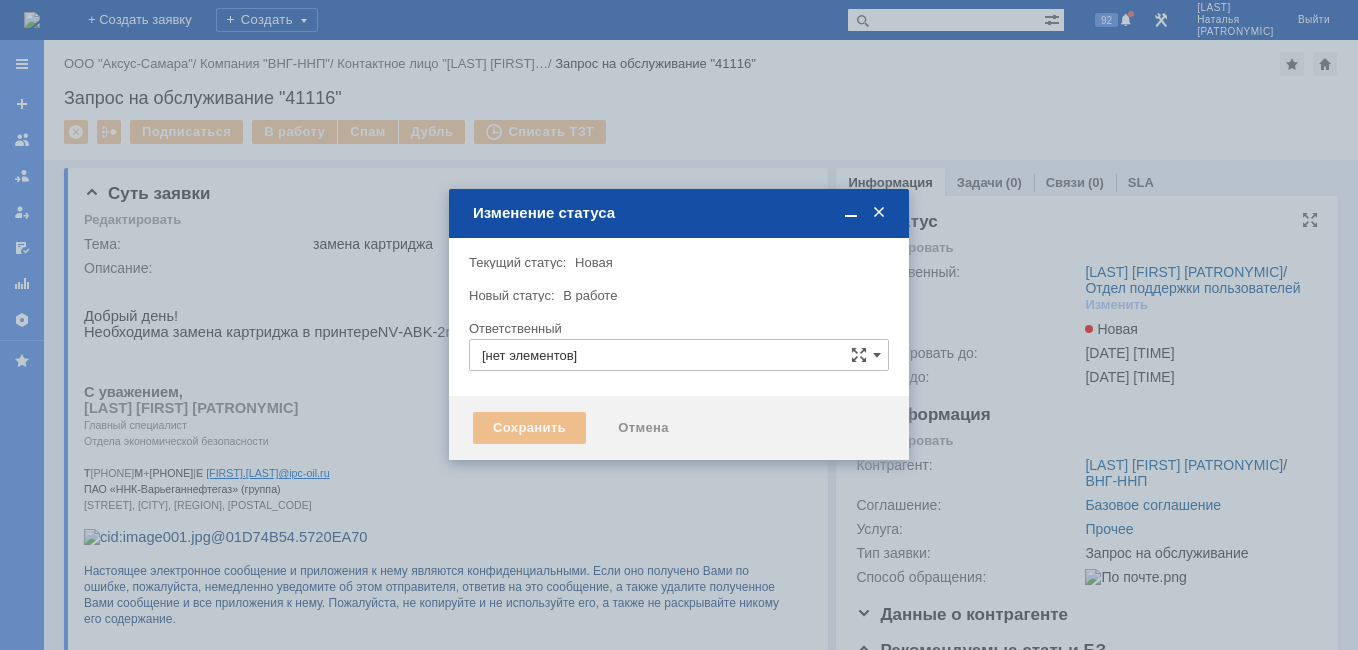 type on "[NAME] [NAME]" 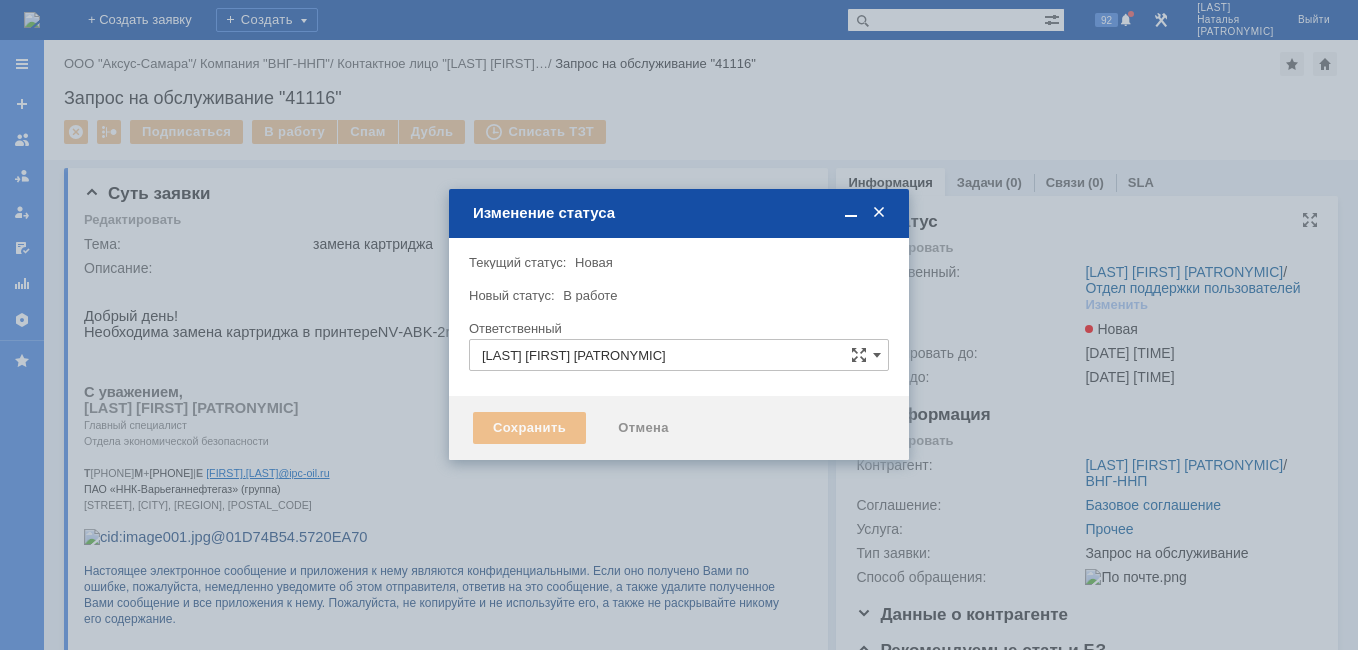 type 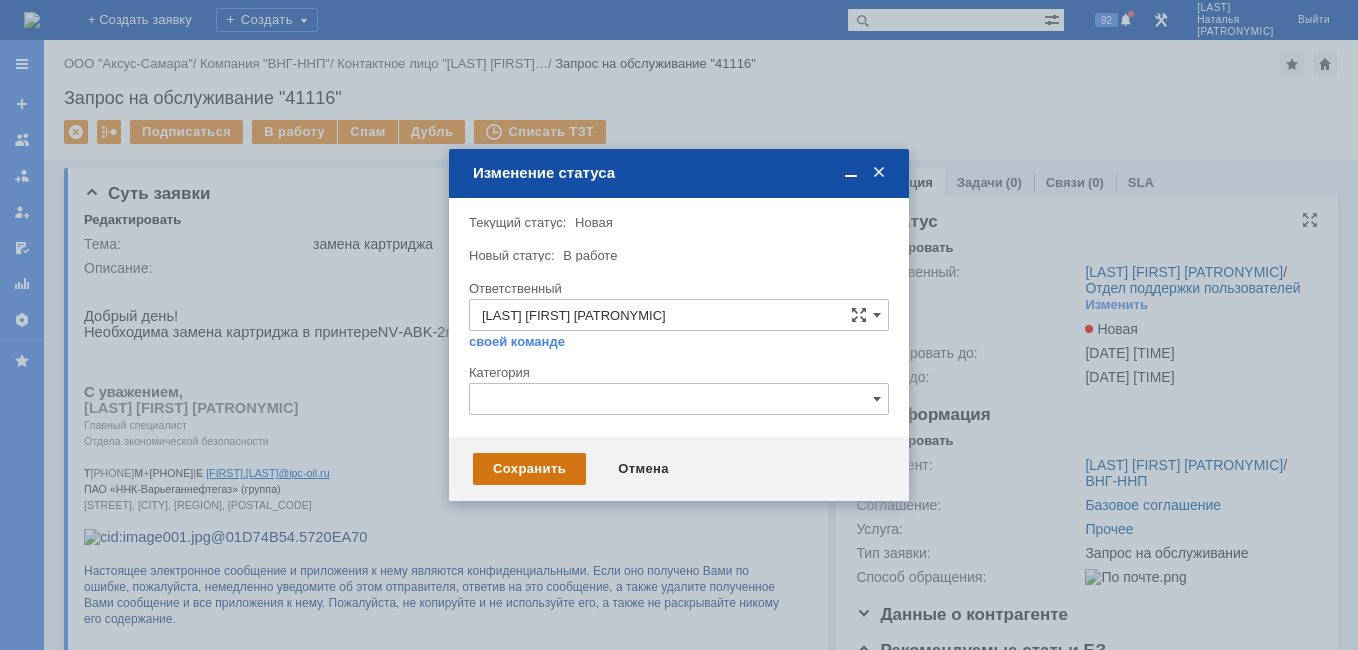 click on "Сохранить" at bounding box center [529, 469] 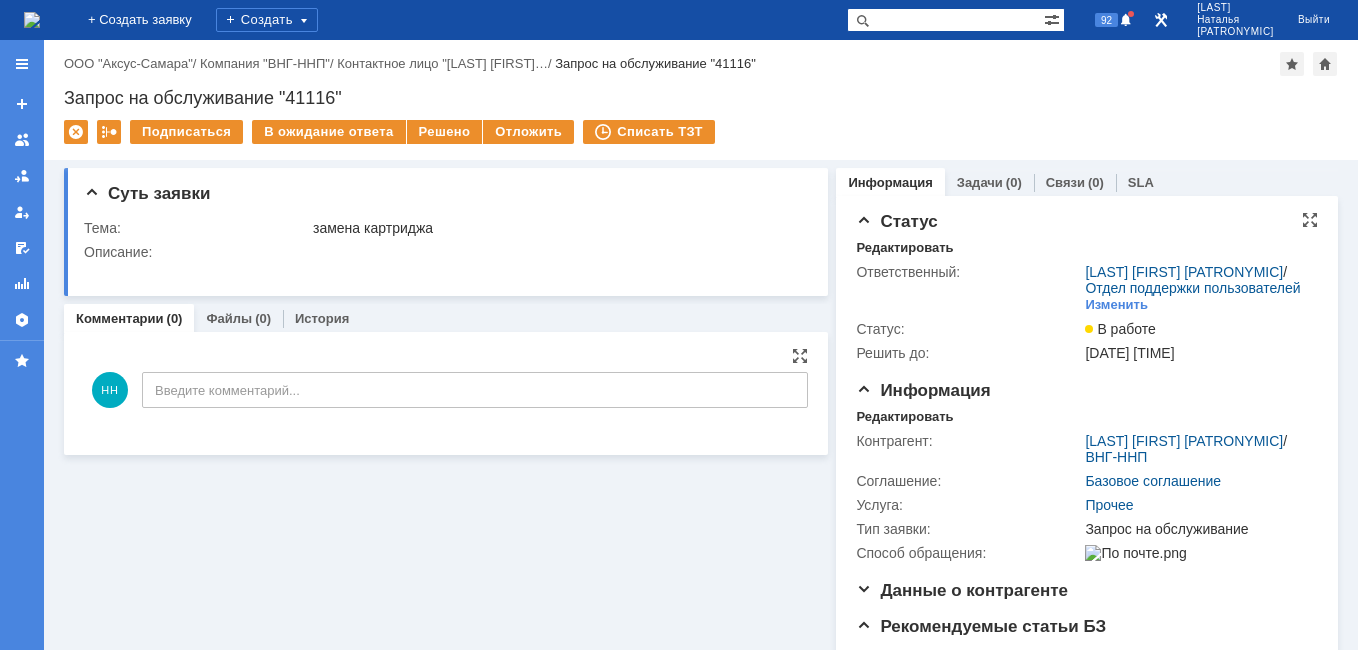 scroll, scrollTop: 0, scrollLeft: 0, axis: both 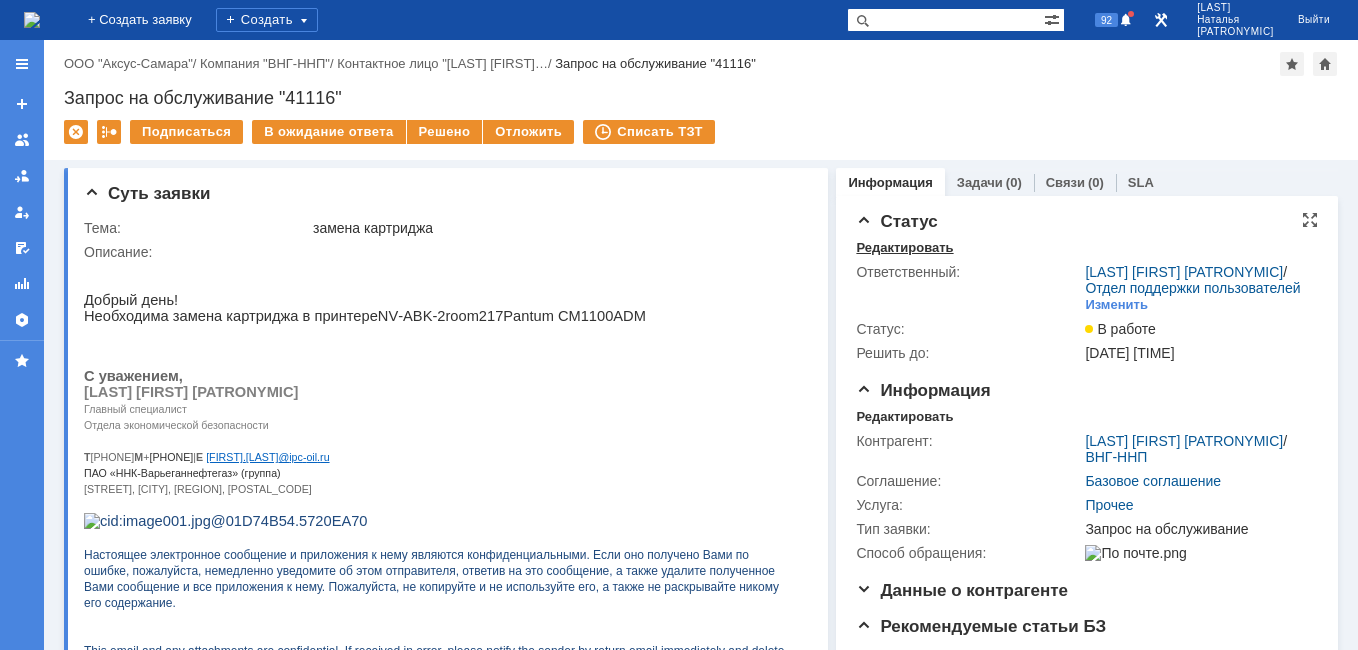 click on "Редактировать" at bounding box center (904, 248) 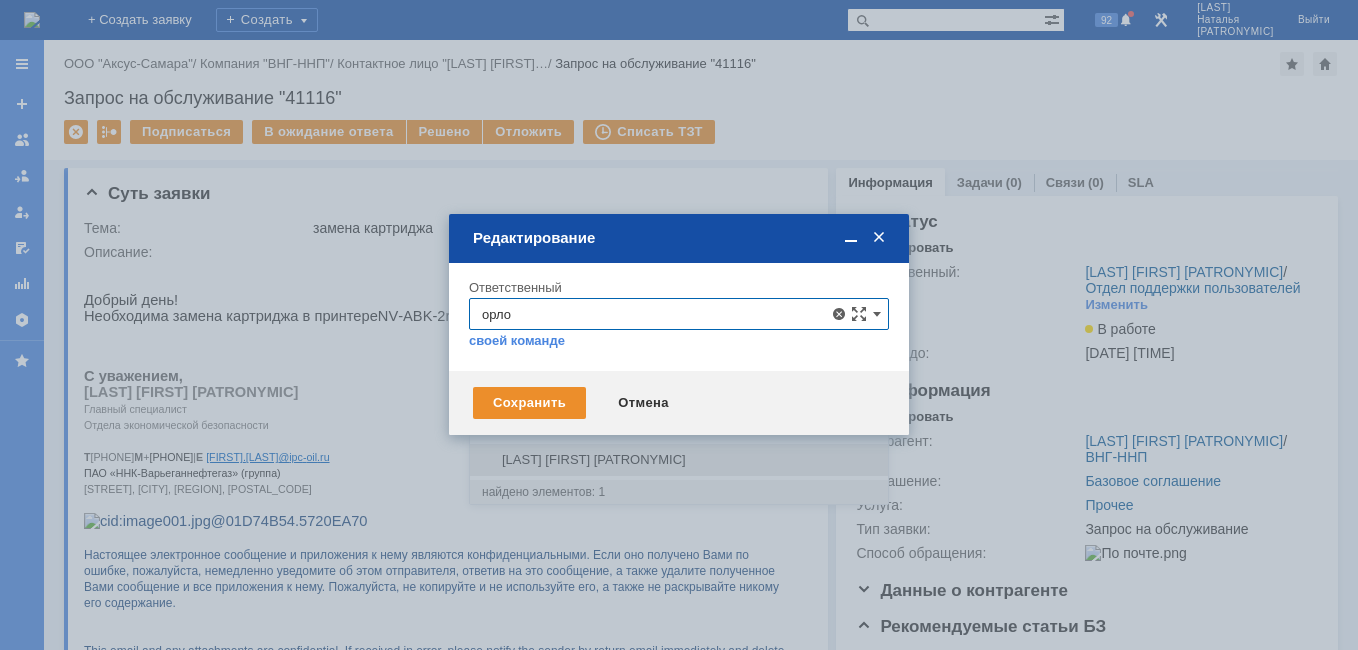 click on "Орлова Елена Владимировна" at bounding box center (679, 460) 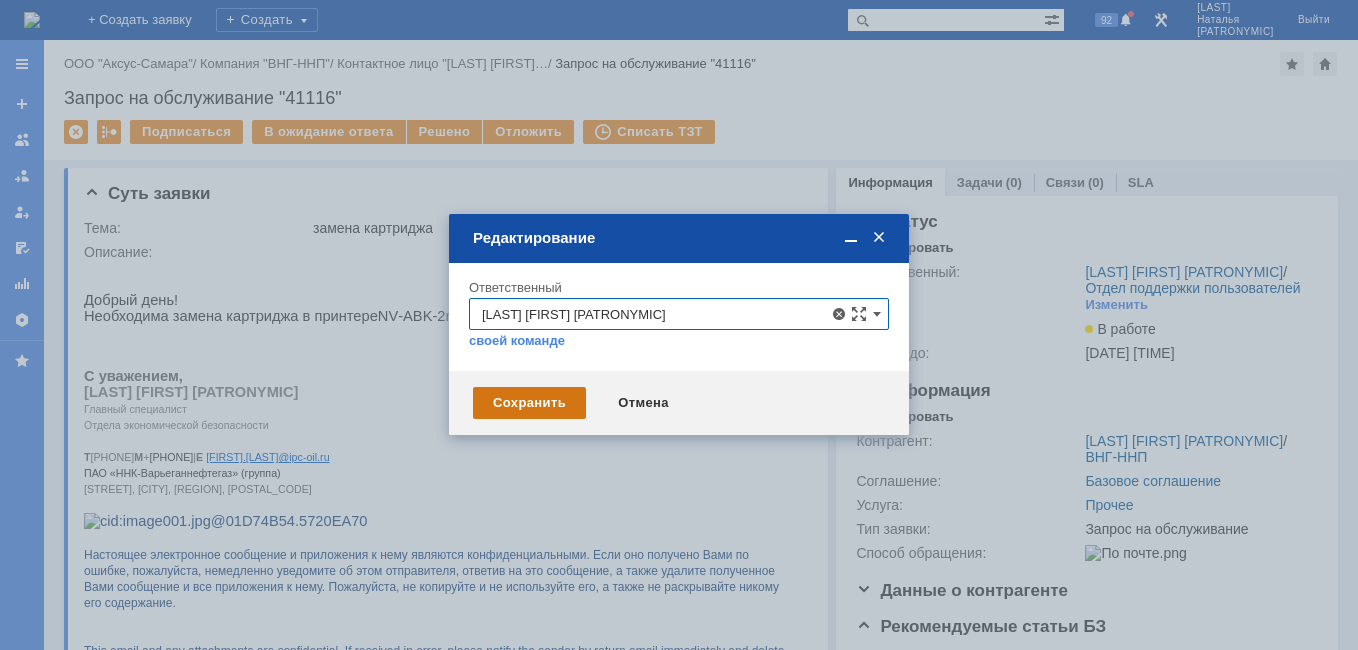 type on "Орлова Елена Владимировна" 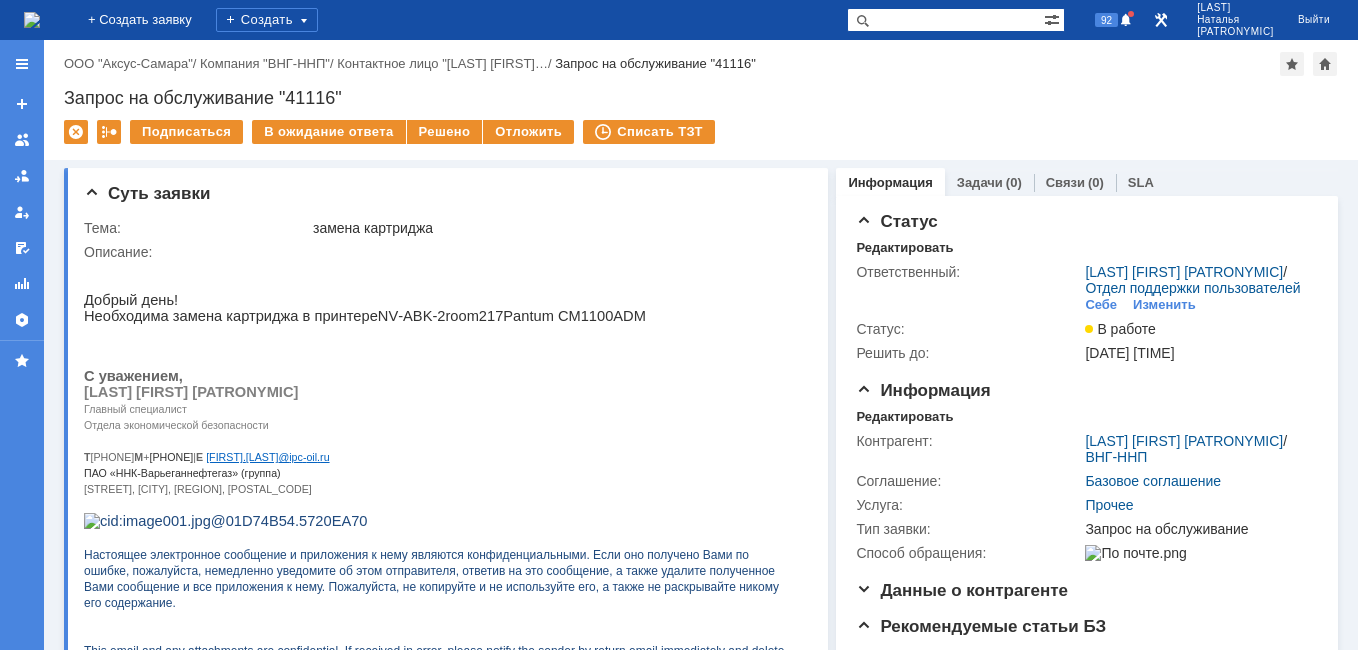 scroll, scrollTop: 0, scrollLeft: 0, axis: both 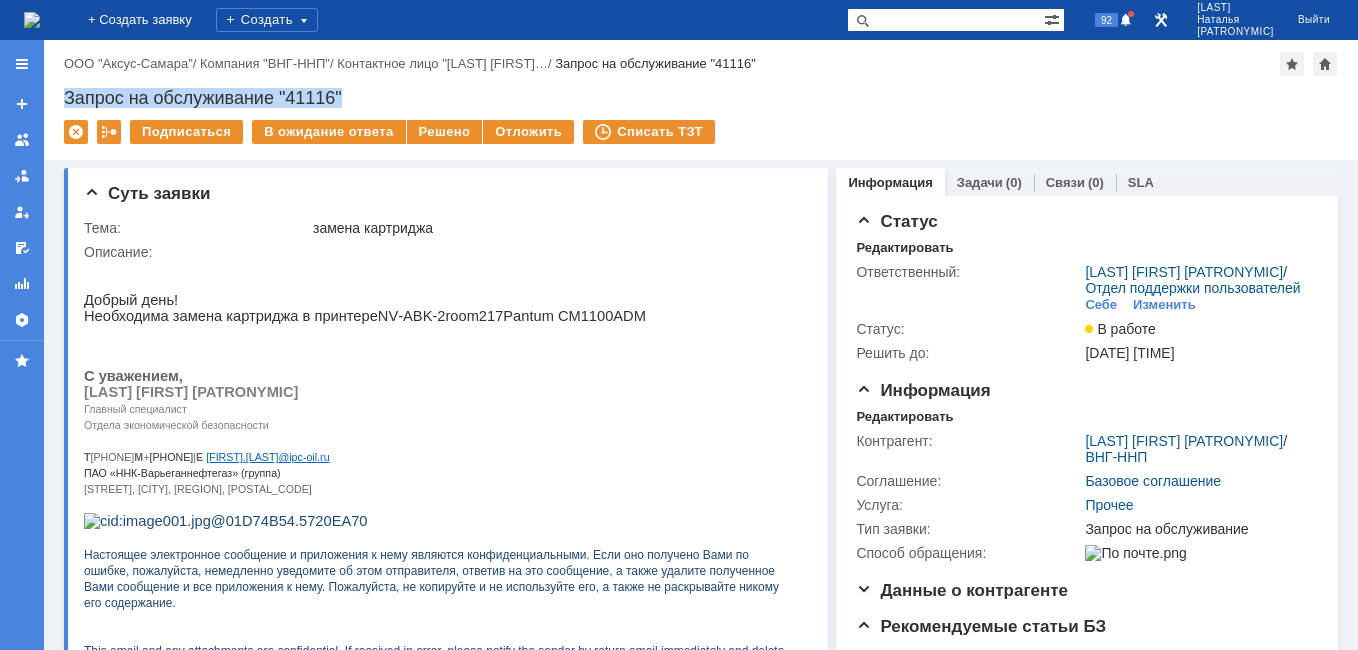 drag, startPoint x: 371, startPoint y: 93, endPoint x: 63, endPoint y: 91, distance: 308.0065 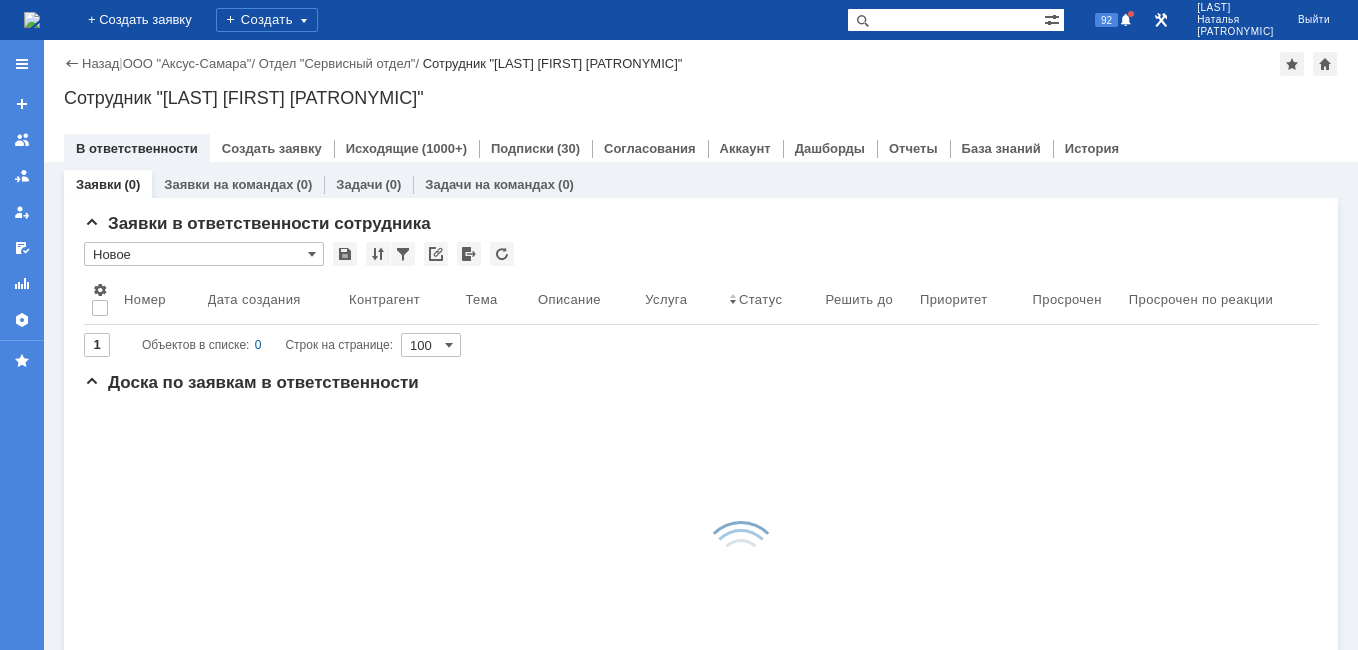 scroll, scrollTop: 0, scrollLeft: 0, axis: both 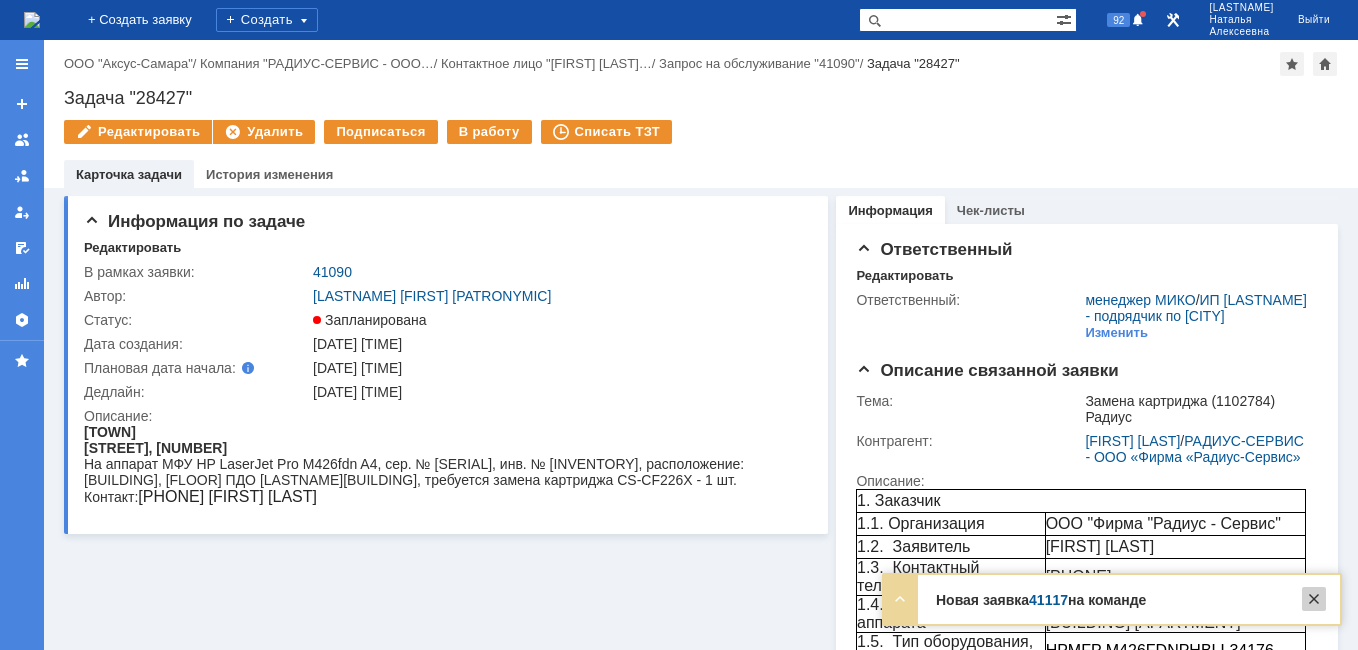 click at bounding box center (1314, 599) 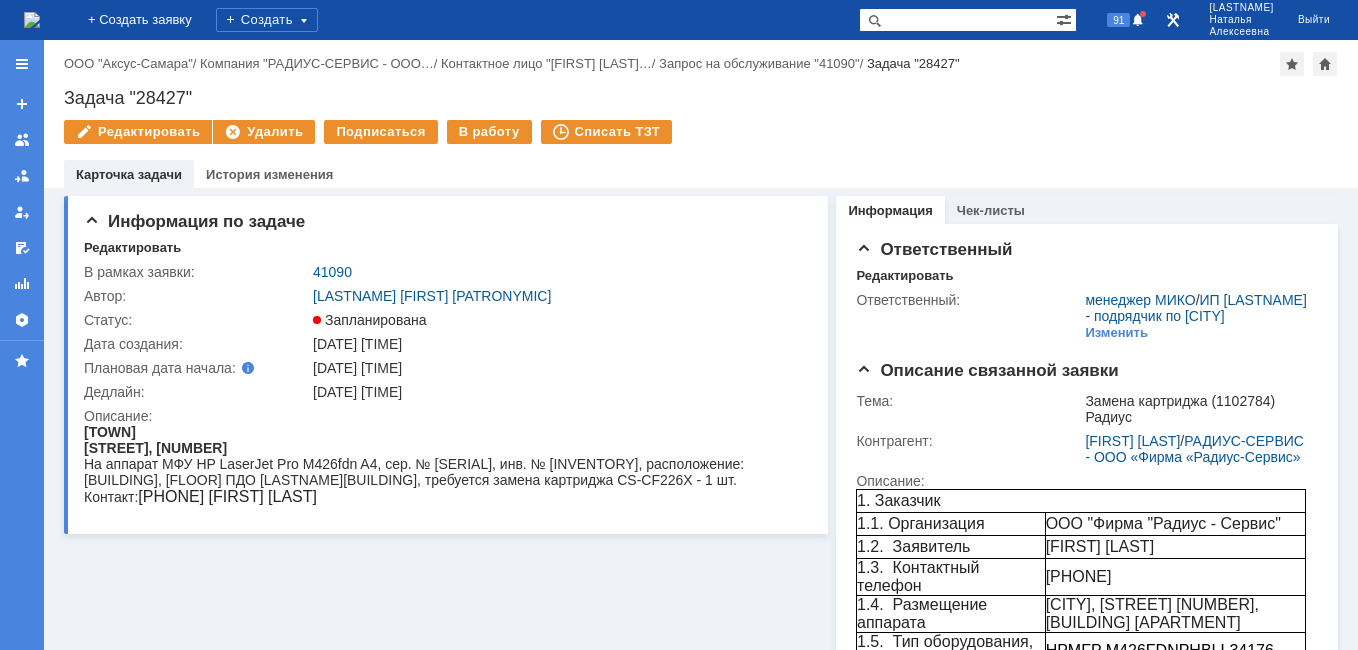 click at bounding box center [32, 20] 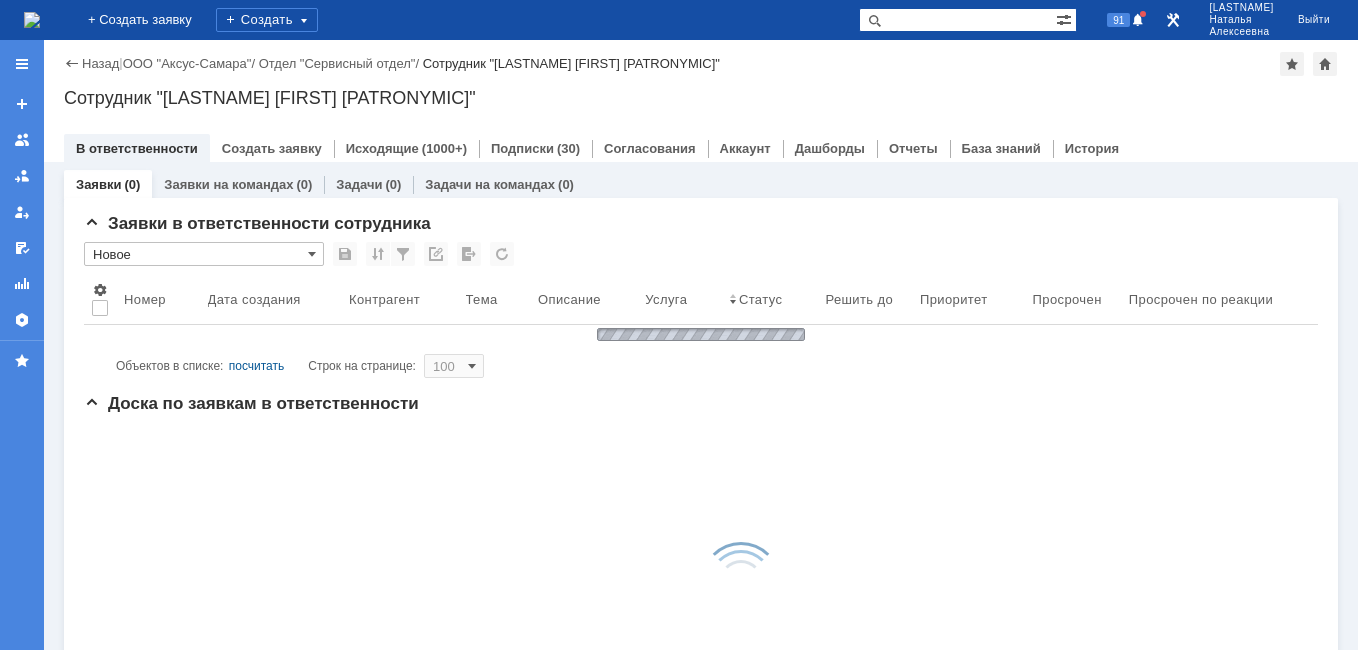 scroll, scrollTop: 0, scrollLeft: 0, axis: both 